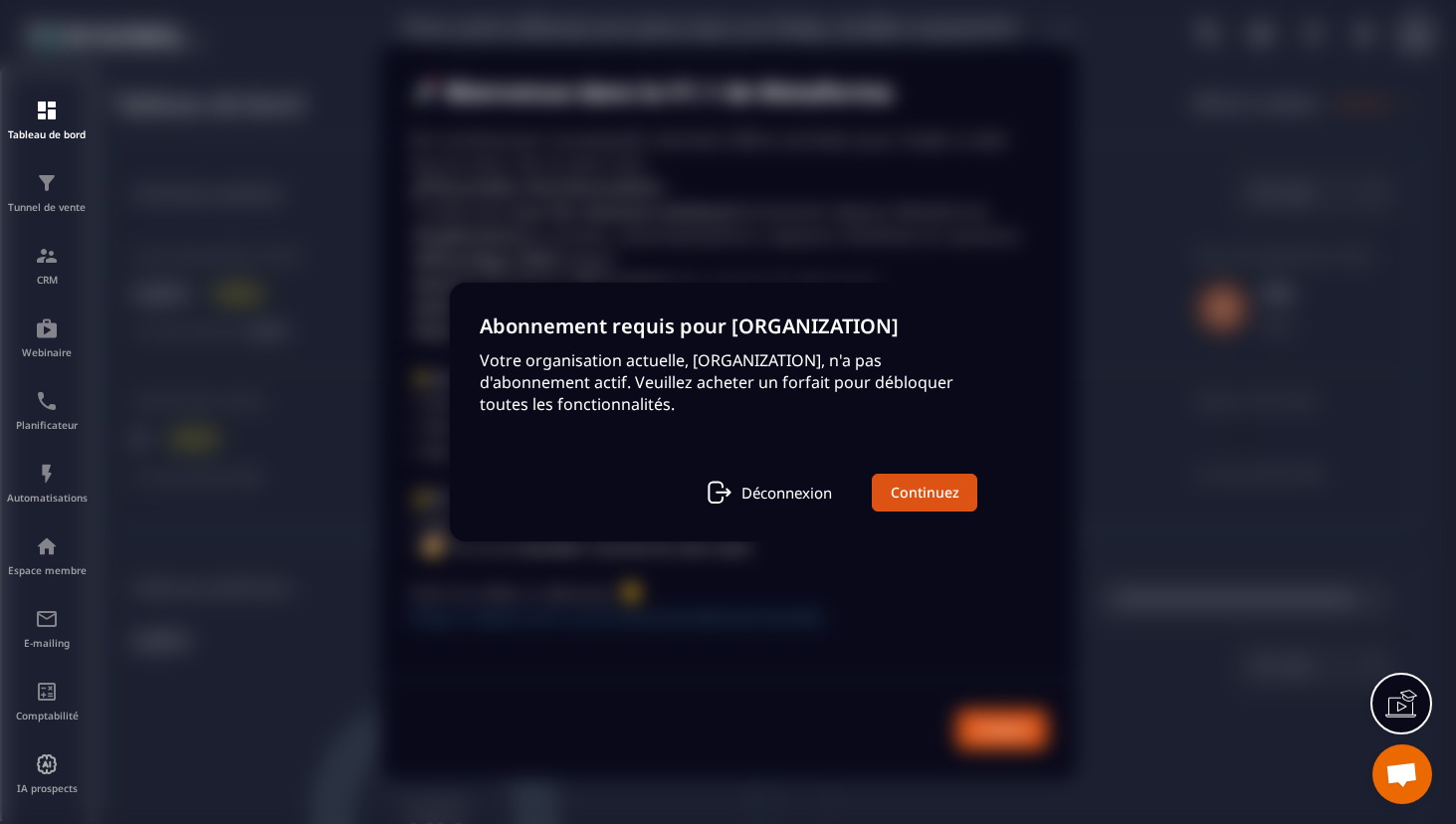 scroll, scrollTop: 0, scrollLeft: 0, axis: both 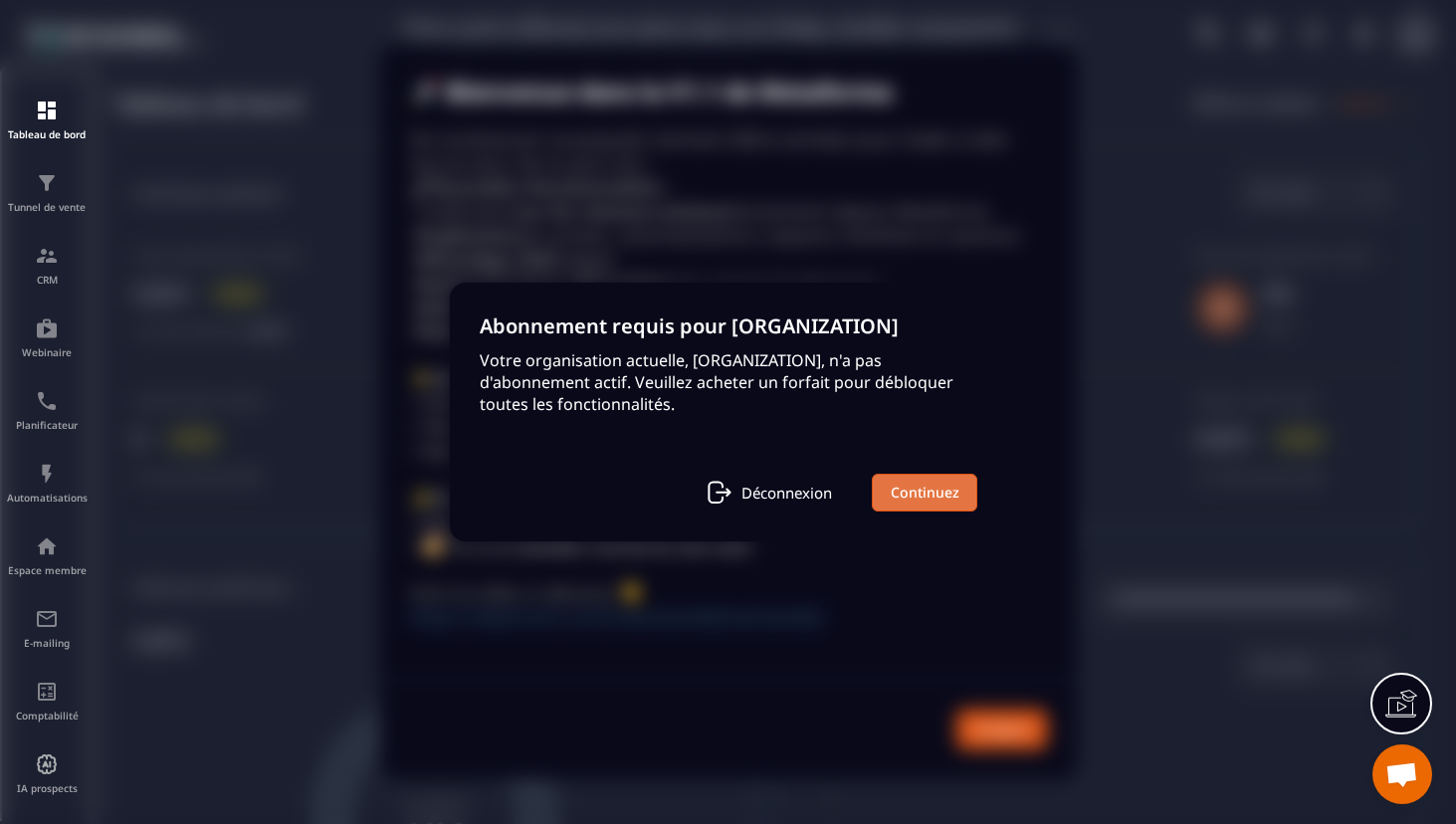 click on "Continuez" at bounding box center [925, 493] 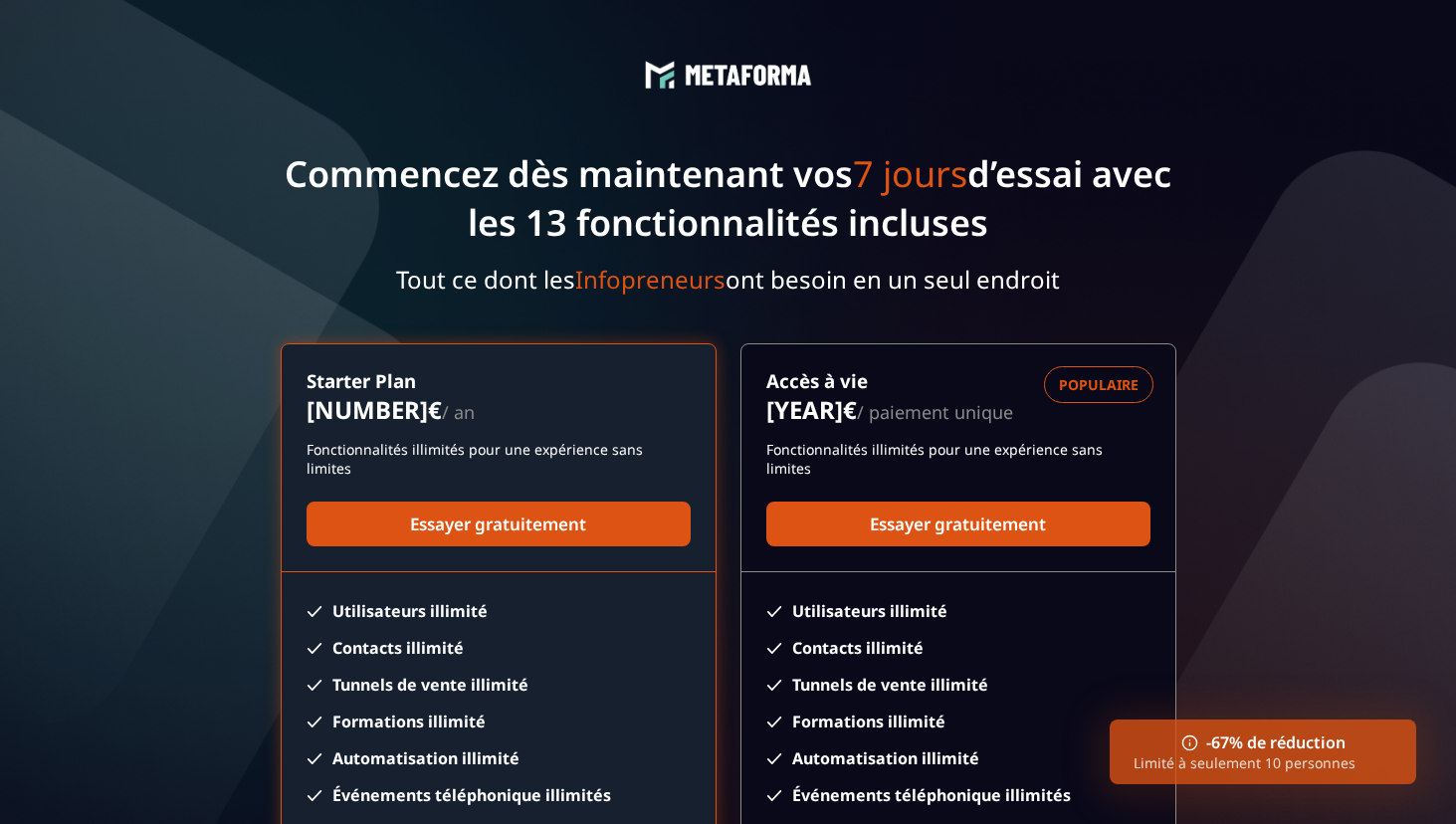scroll, scrollTop: 0, scrollLeft: 0, axis: both 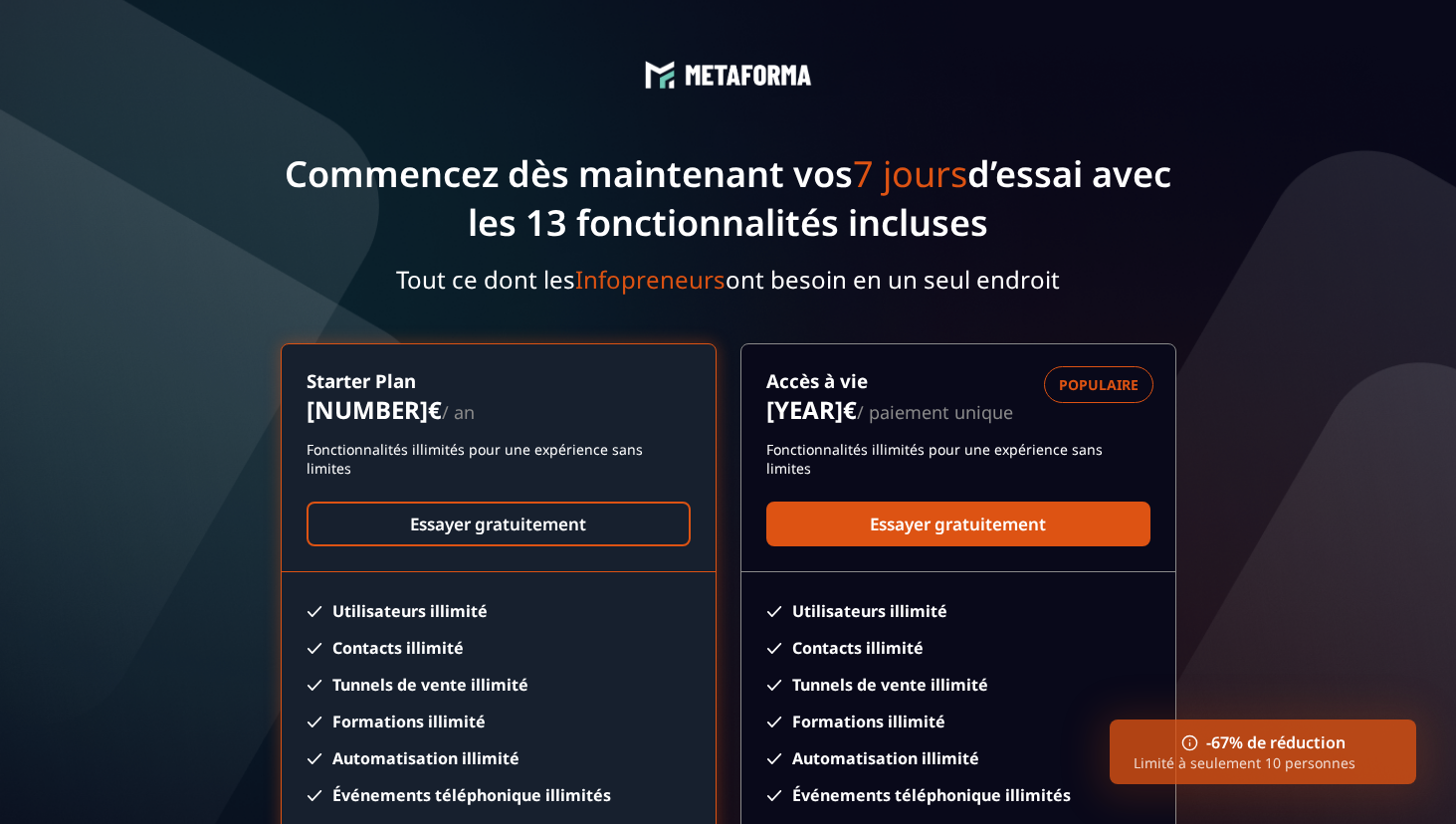 click on "Essayer gratuitement" at bounding box center (499, 523) 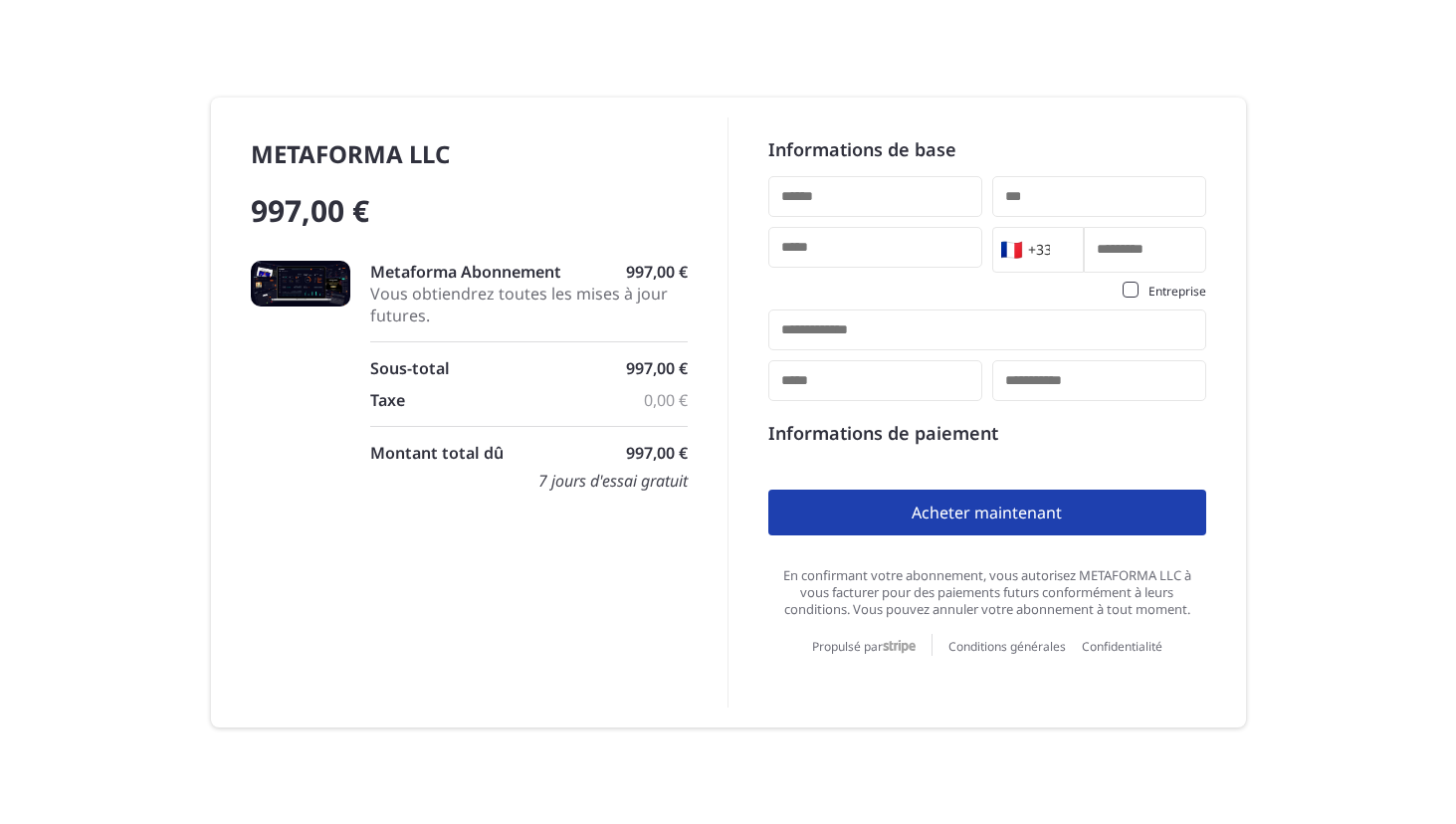 scroll, scrollTop: 0, scrollLeft: 0, axis: both 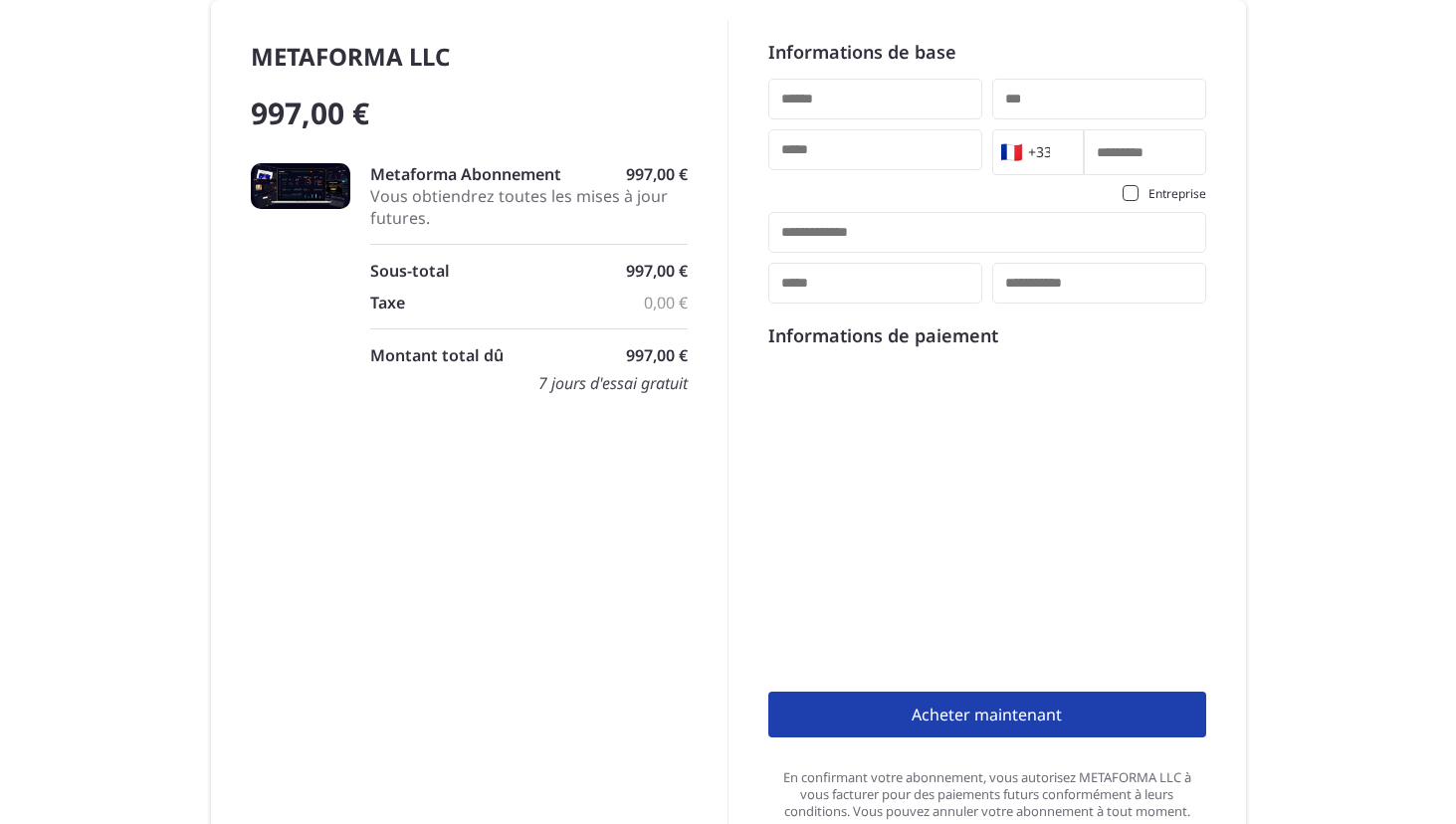 click at bounding box center [875, 99] 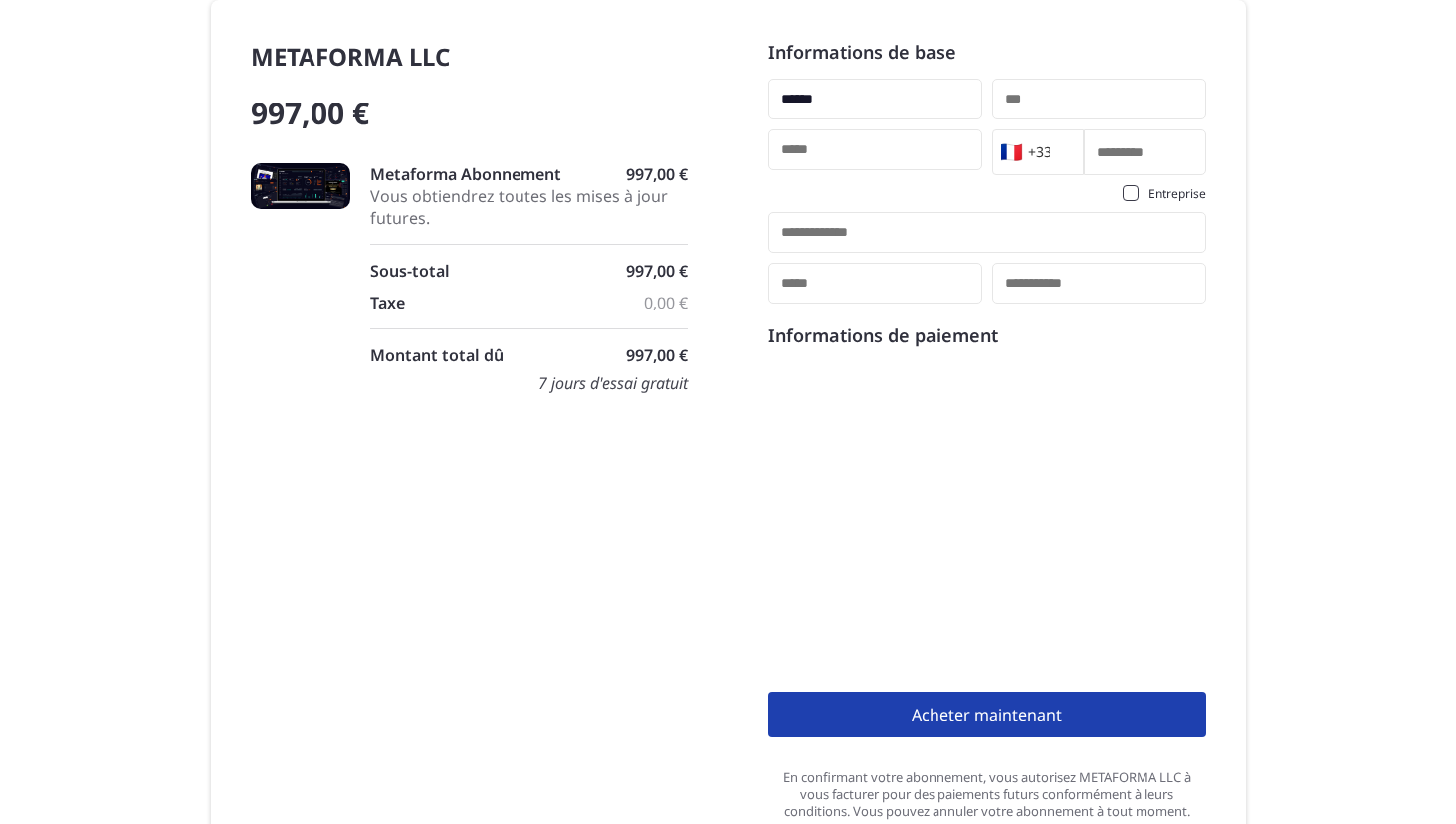 type on "******" 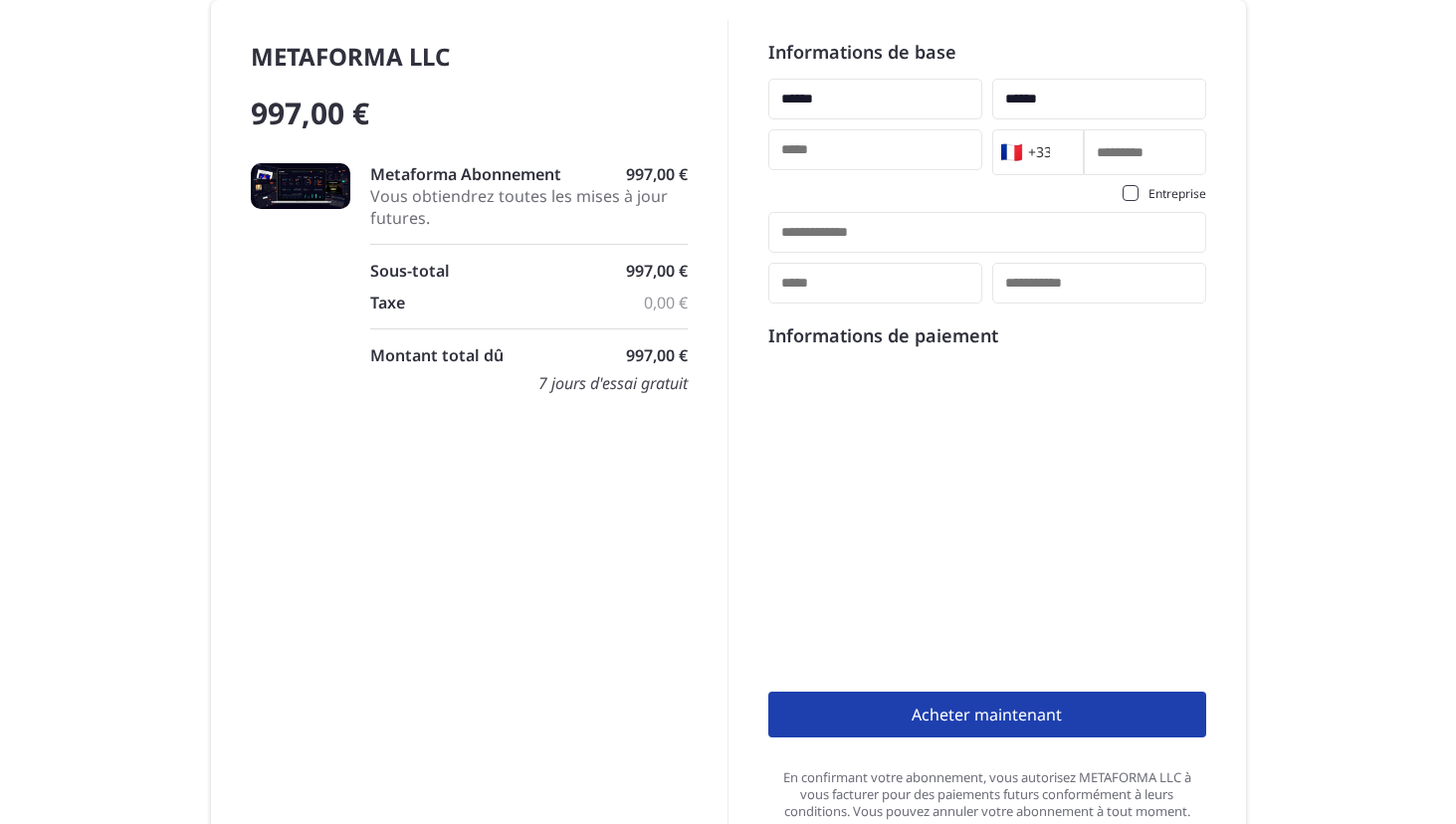 type on "**********" 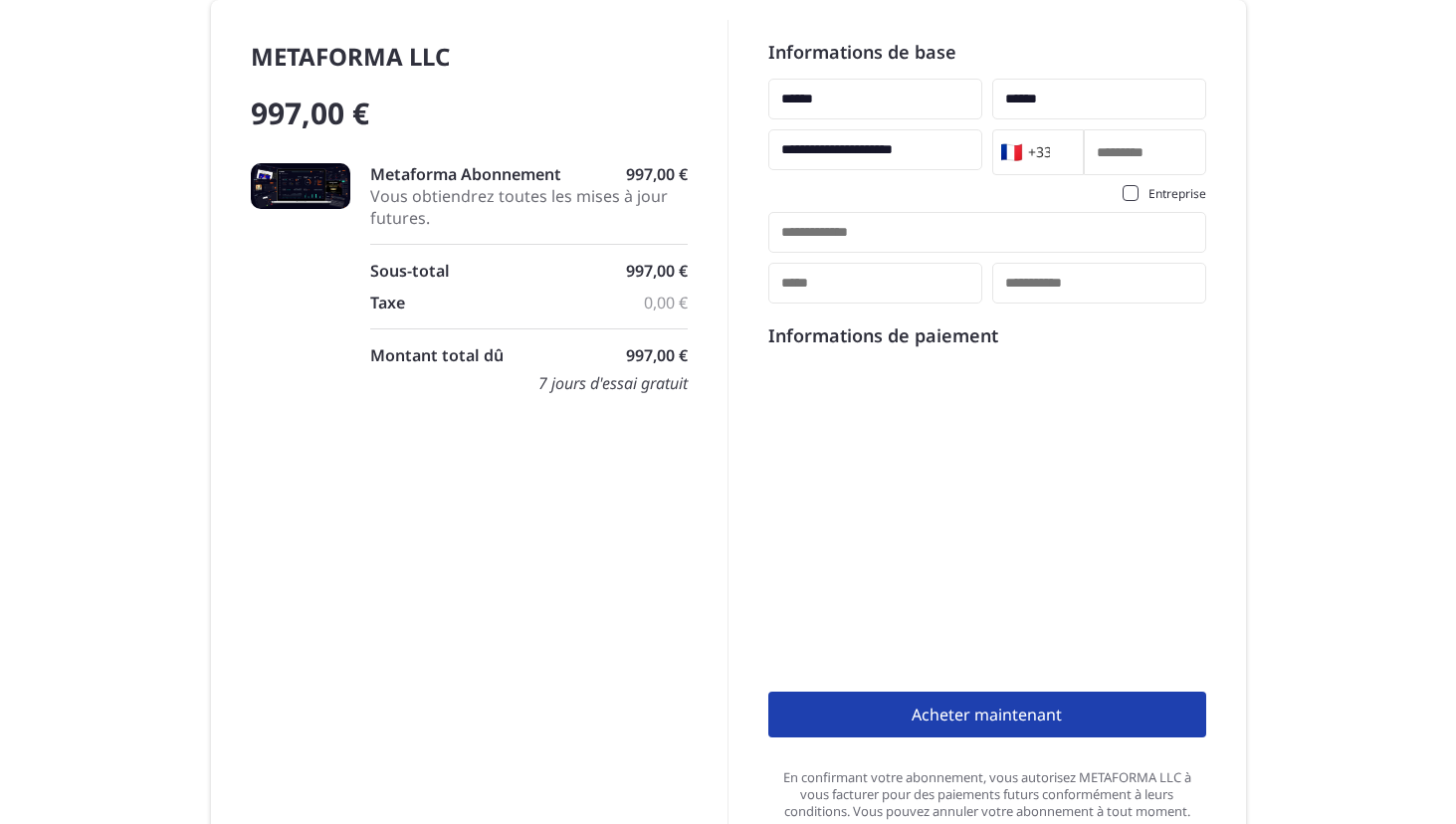 type on "*********" 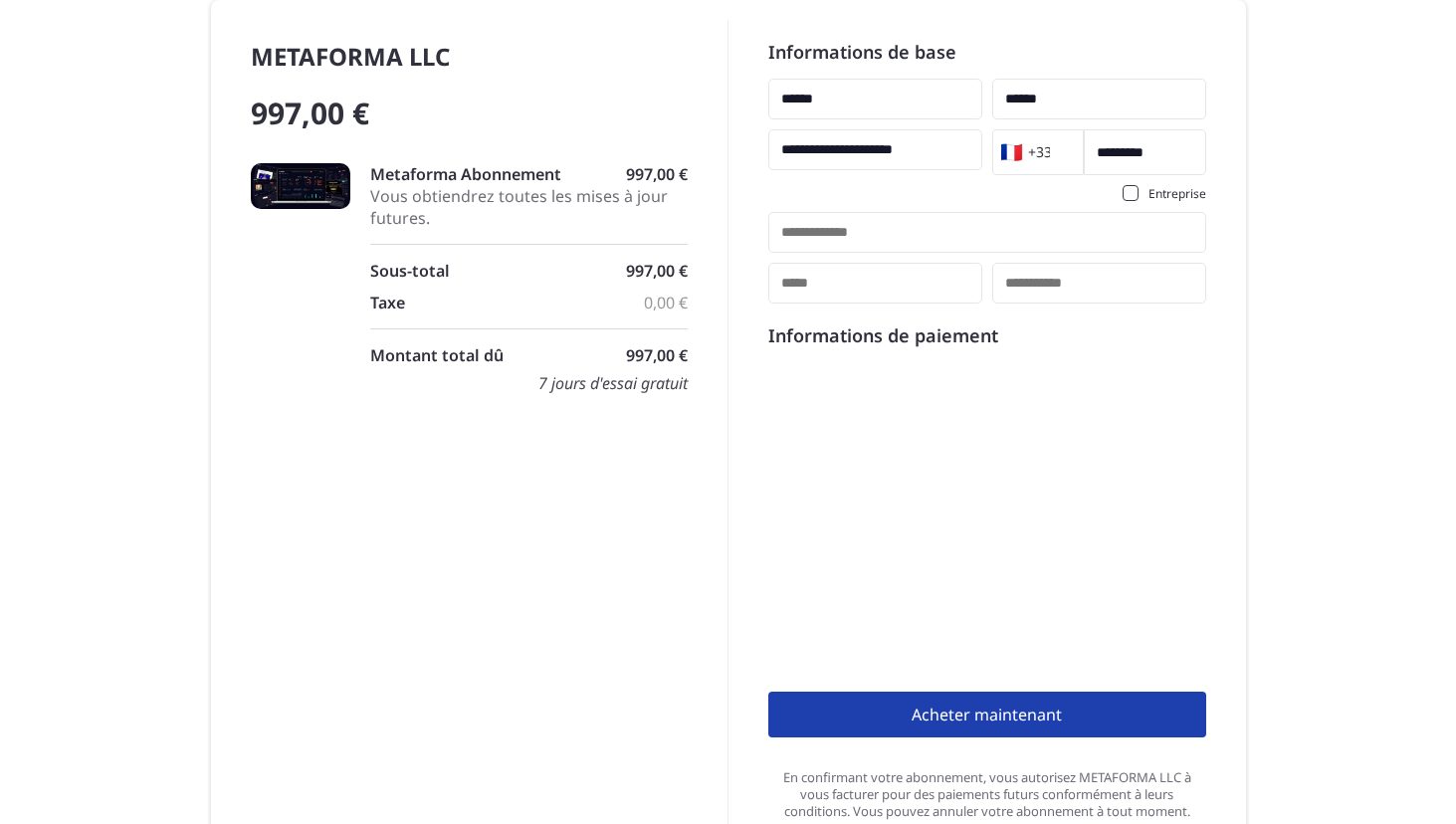 type on "**********" 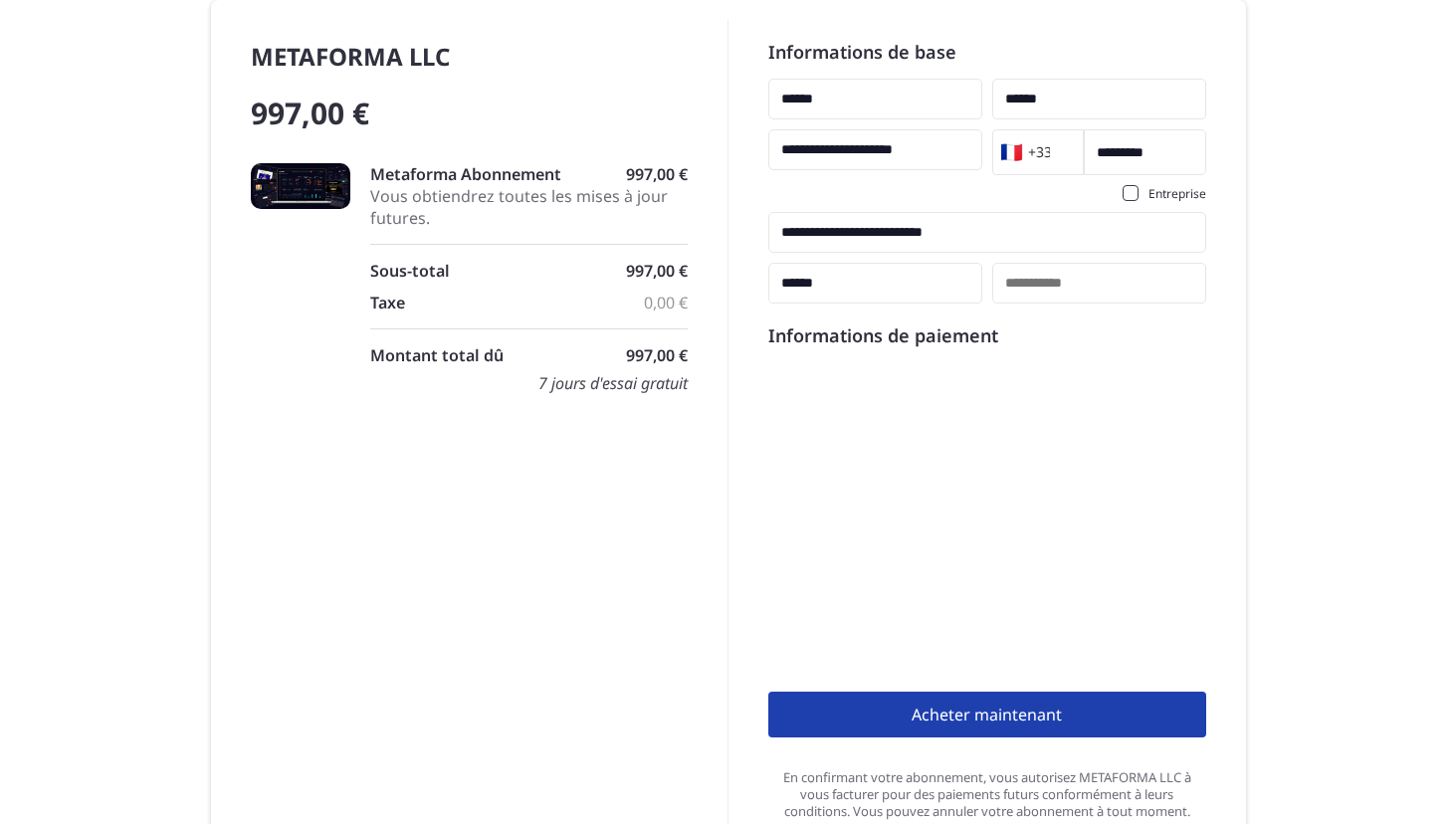 type on "****" 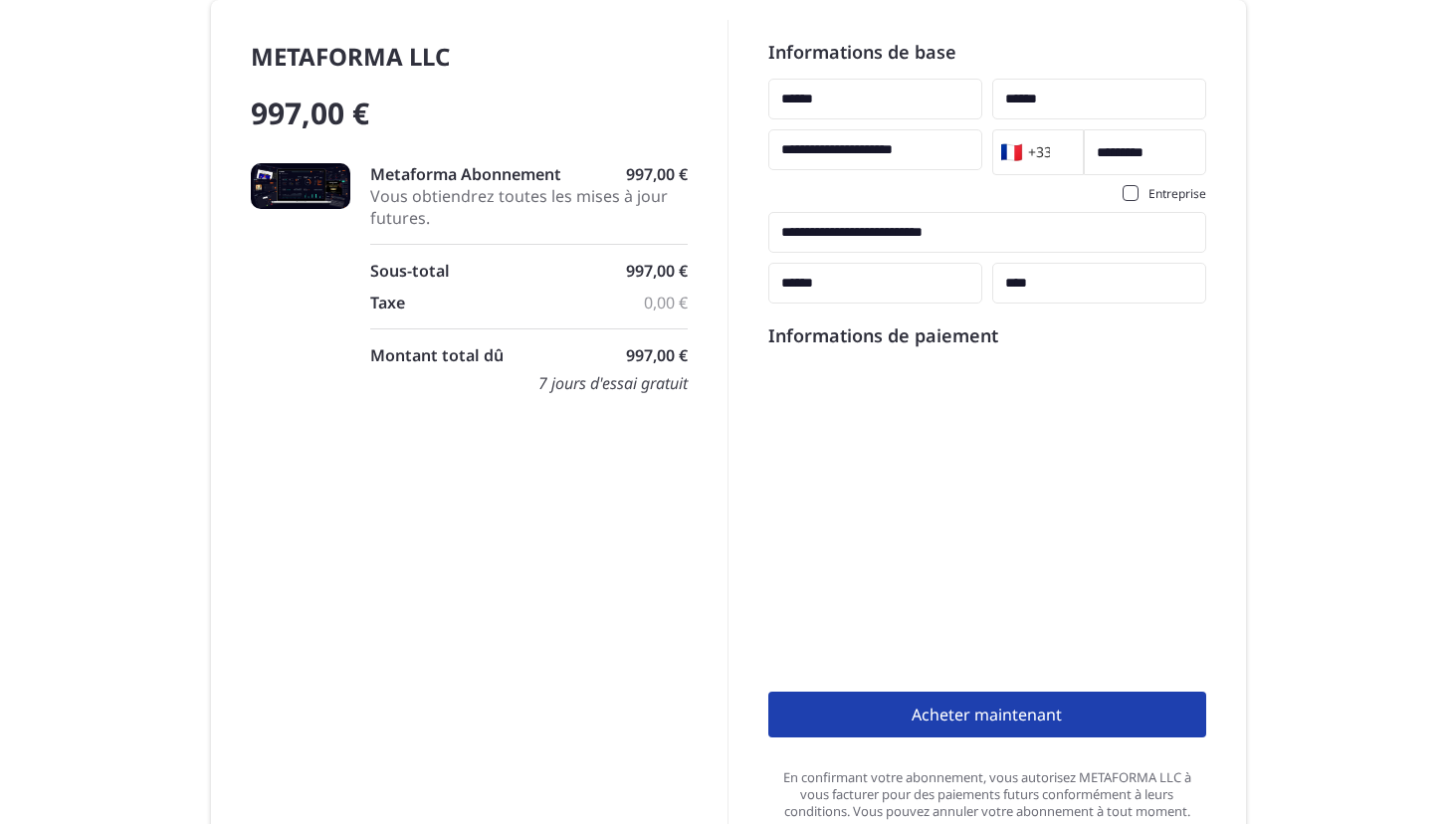click on "🇫🇷 +33" at bounding box center [1033, 152] 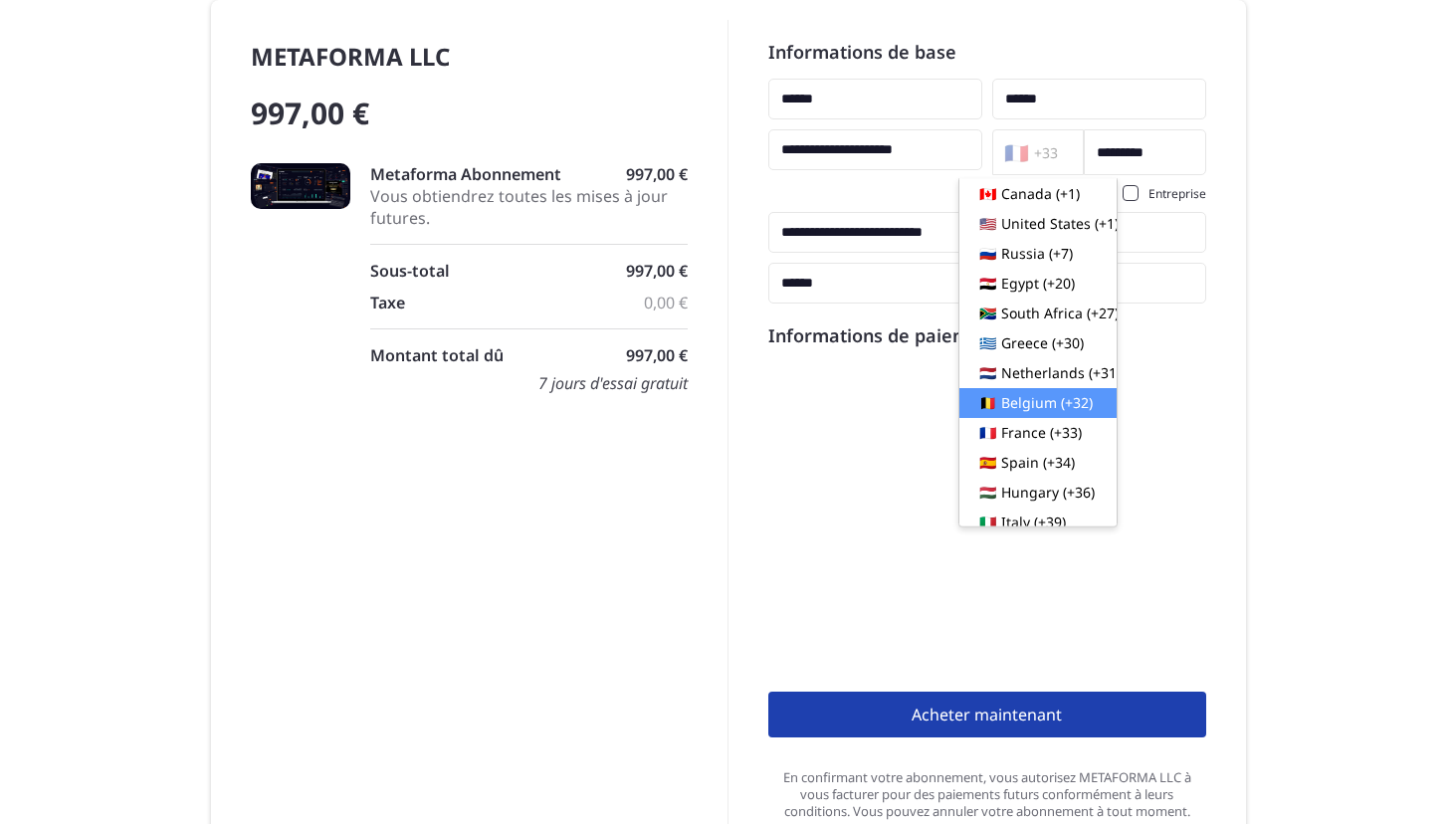 click on "Belgium (+32)" at bounding box center [1047, 403] 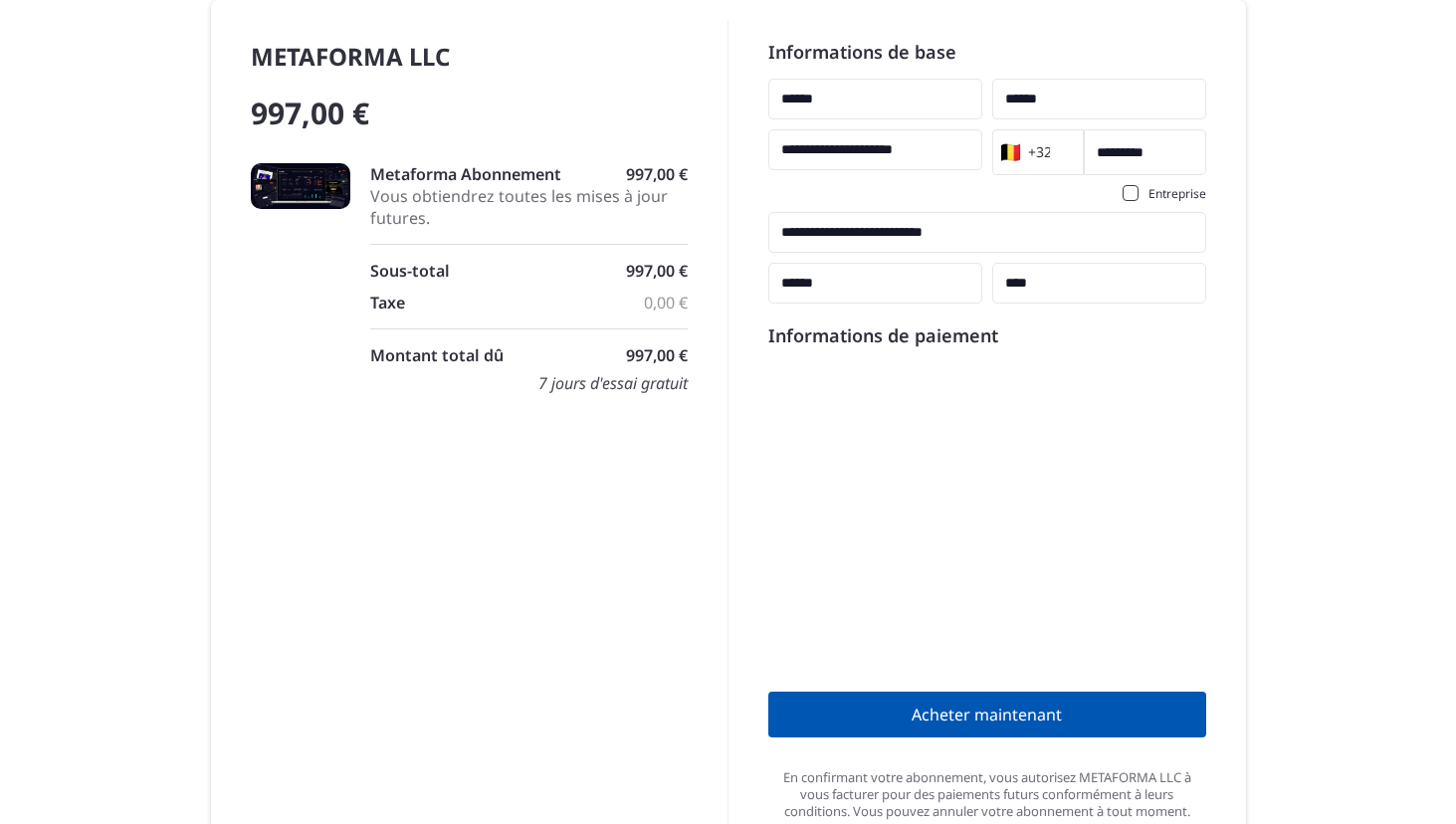 click on "Acheter maintenant" at bounding box center [987, 715] 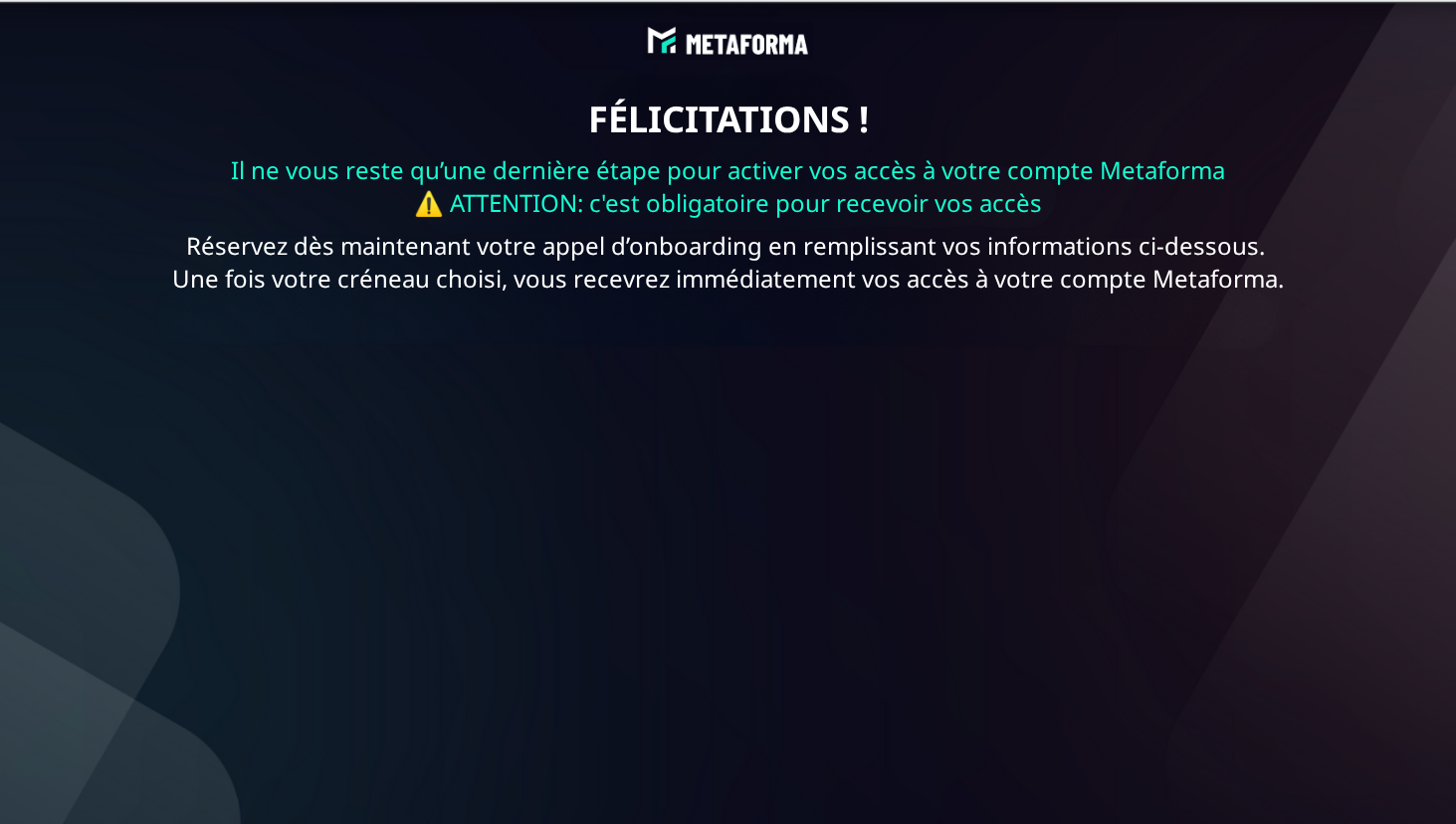 scroll, scrollTop: 0, scrollLeft: 0, axis: both 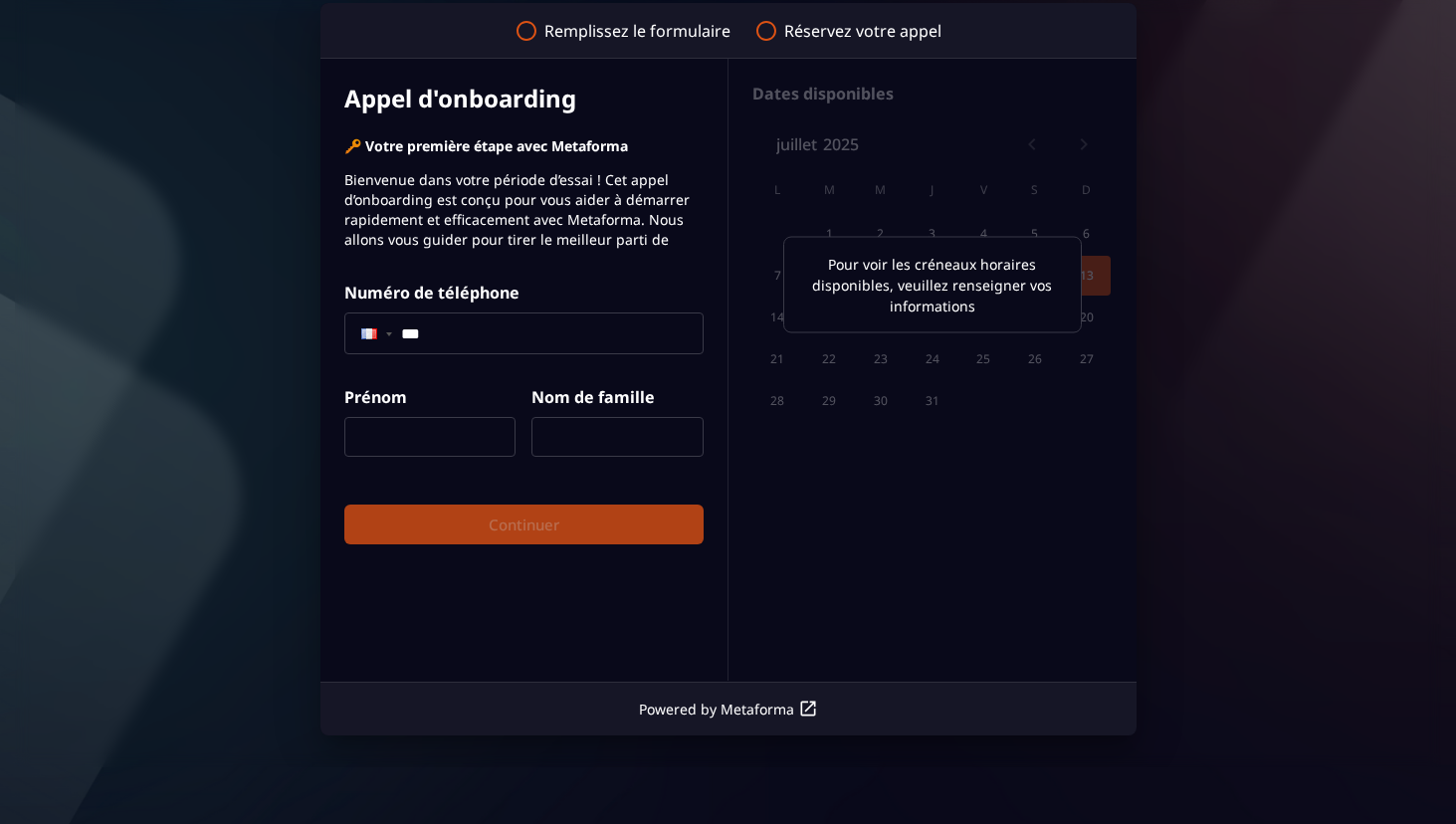 click on "***" 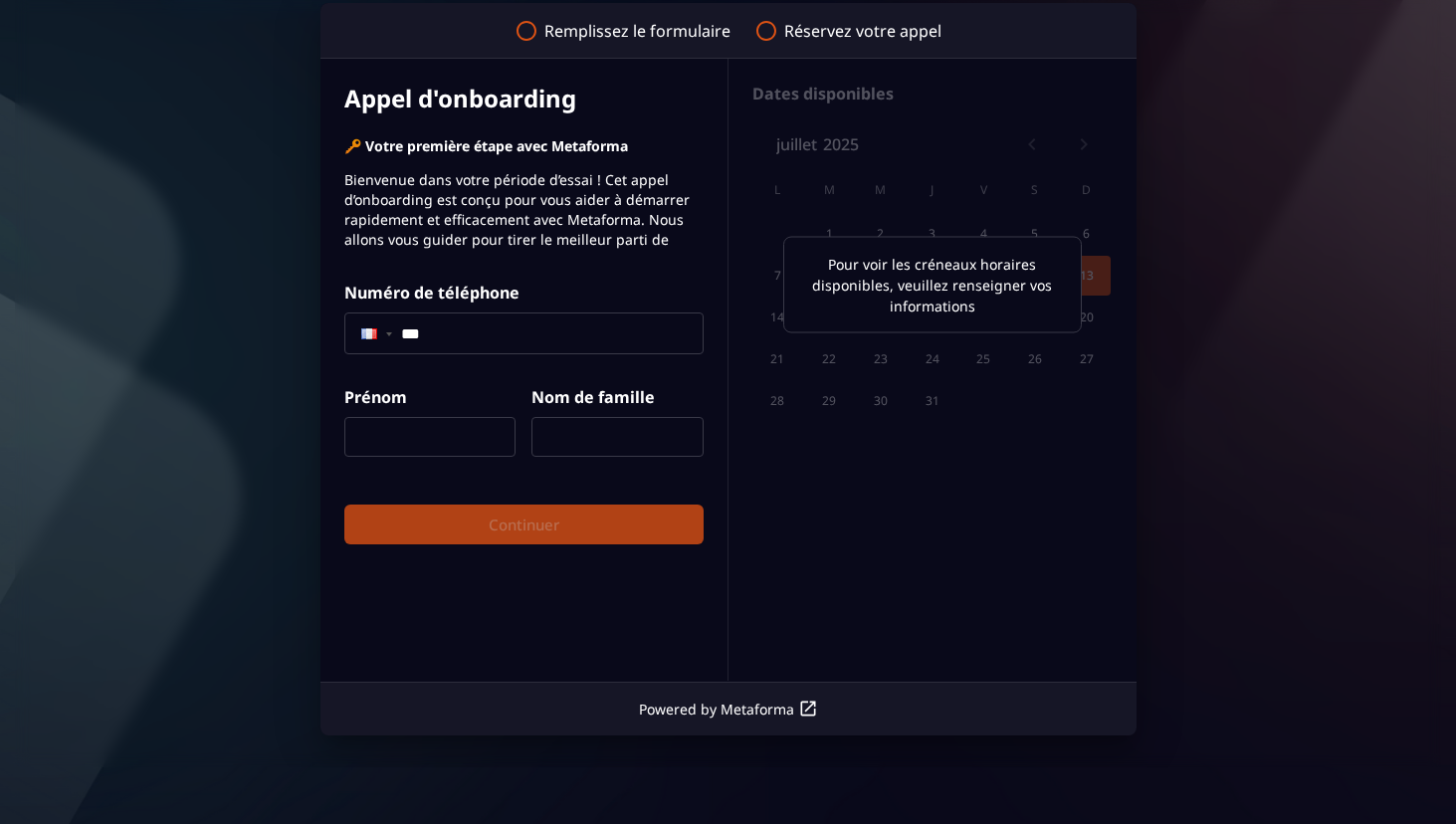 click on "***" 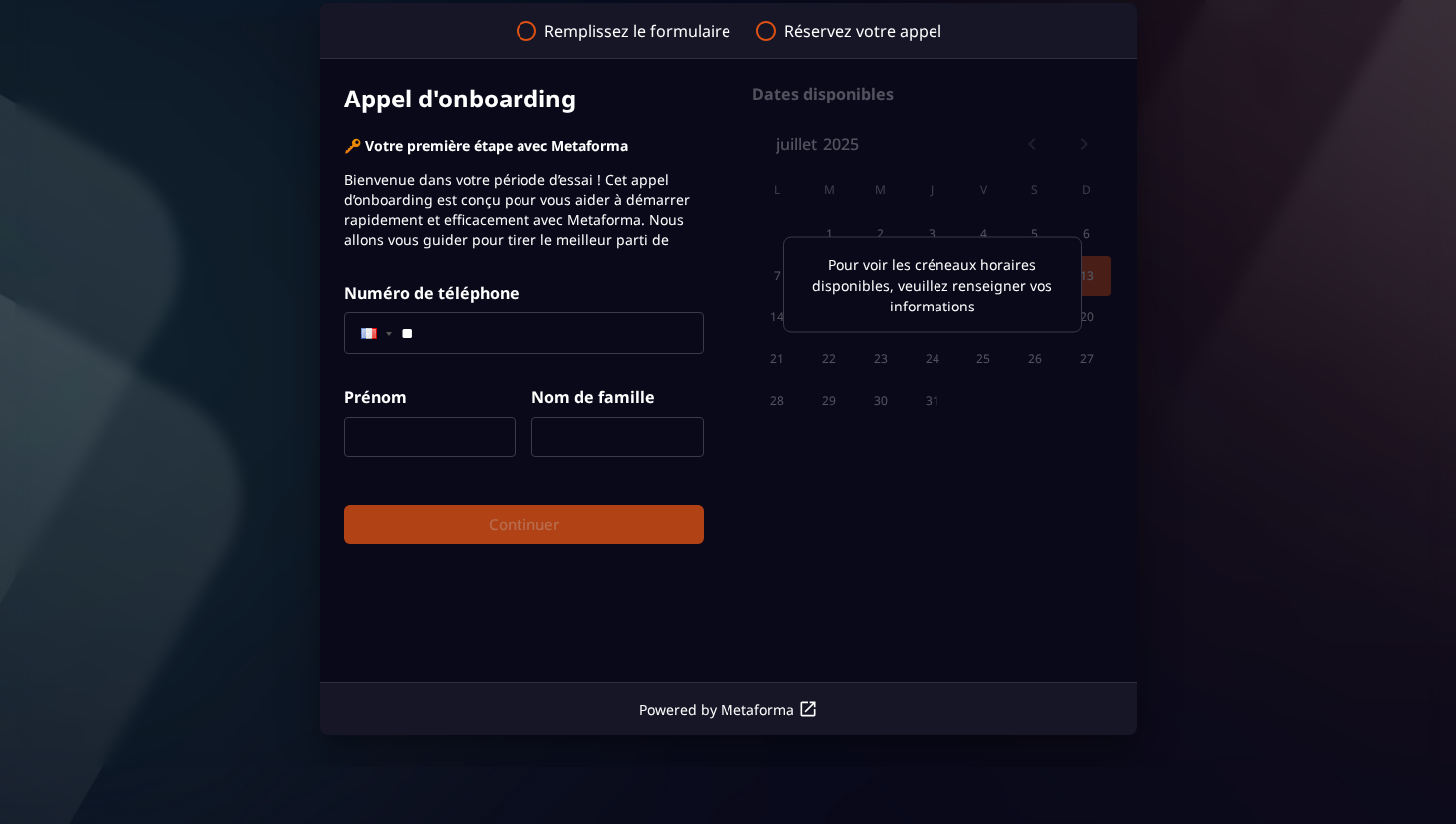 type on "**********" 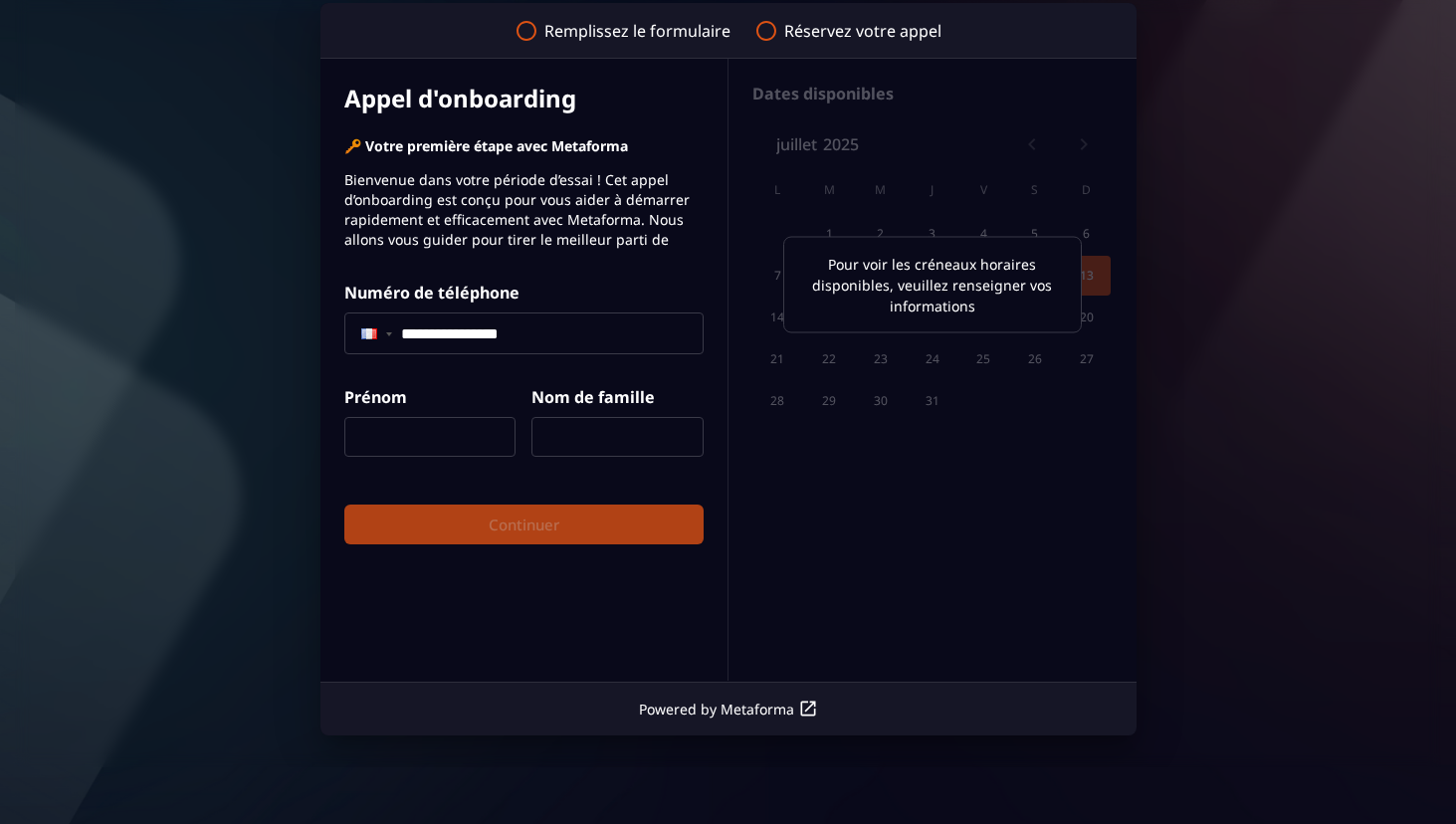 type on "******" 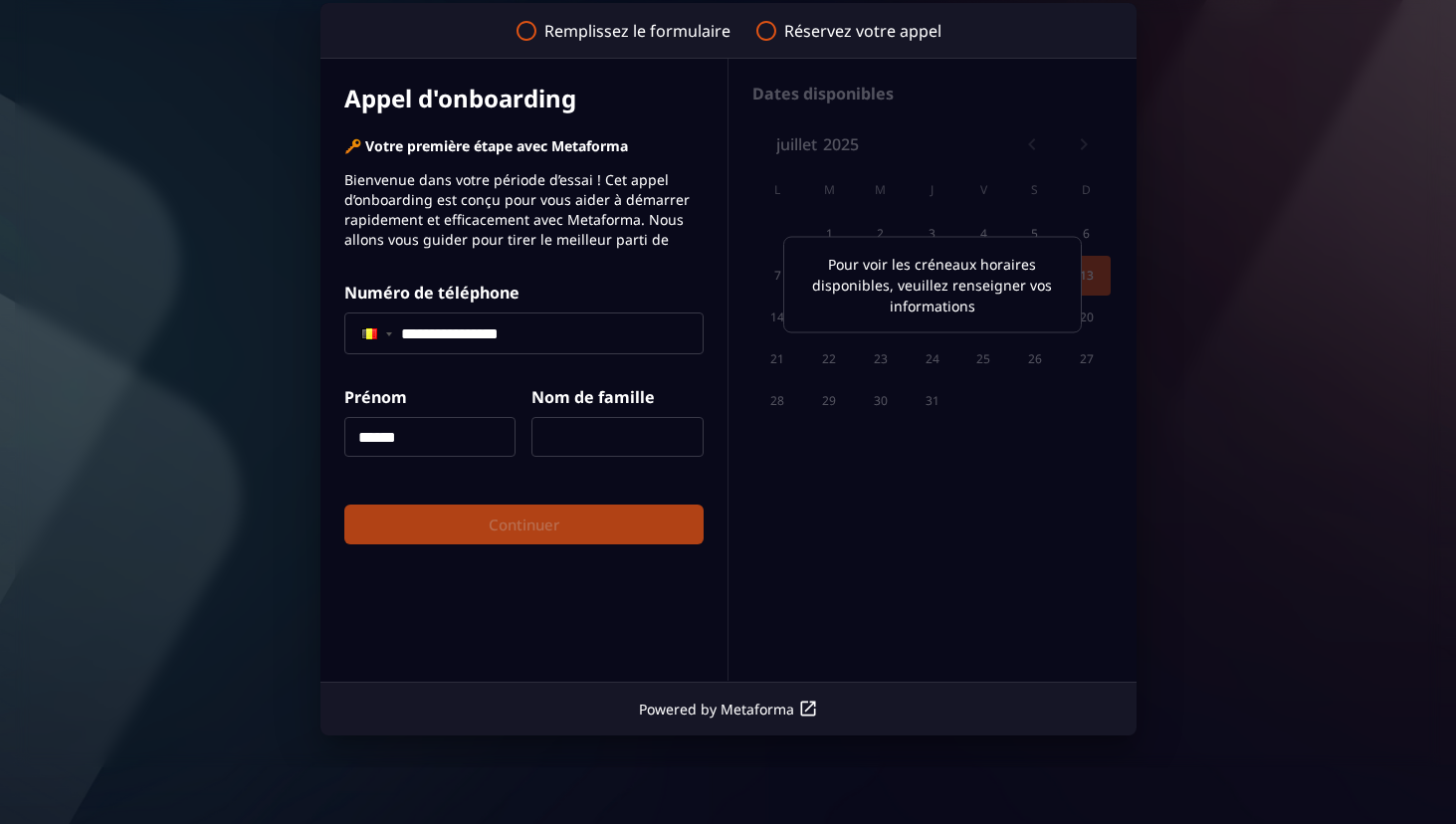 click at bounding box center (617, 438) 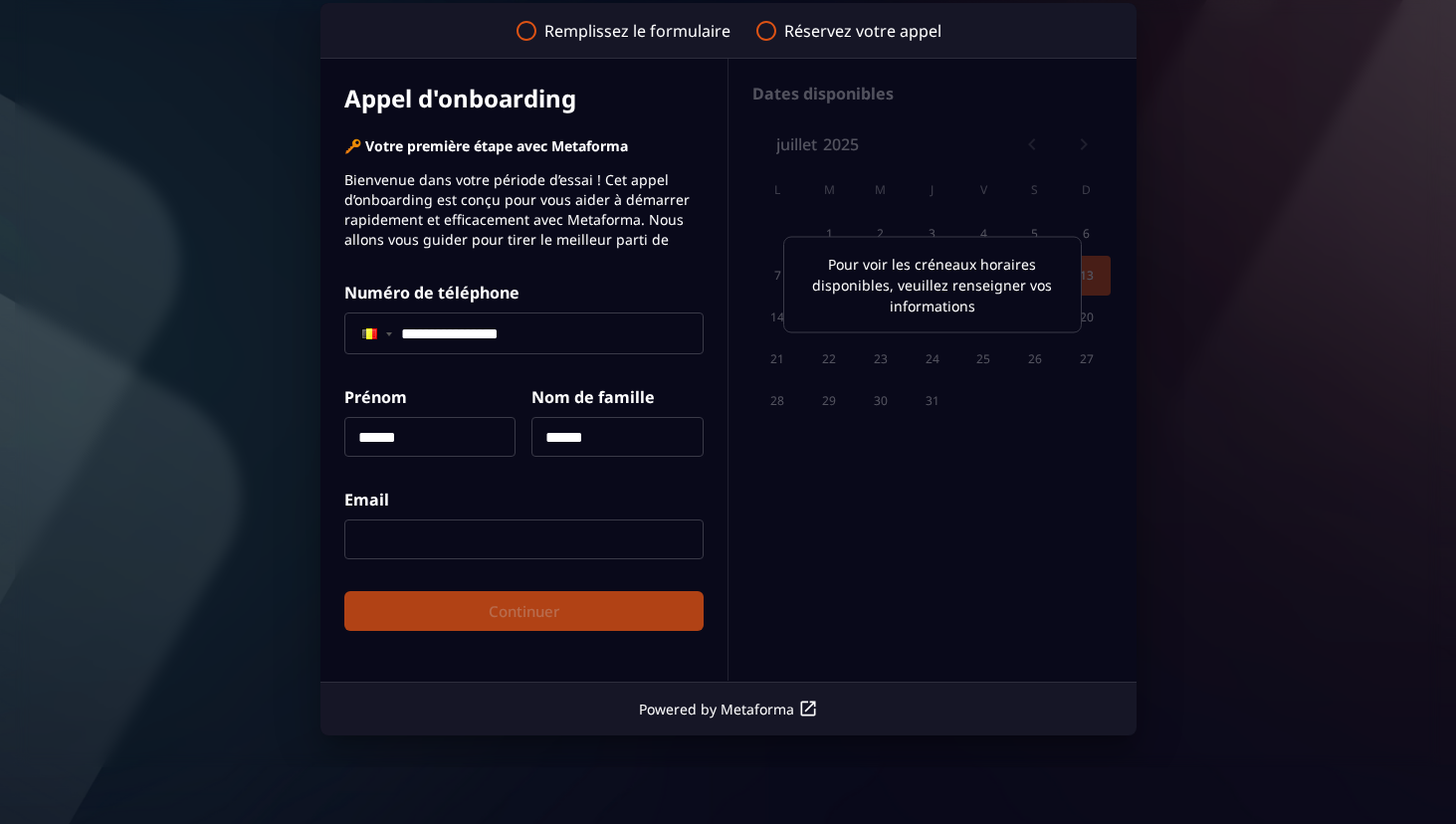 click at bounding box center [523, 540] 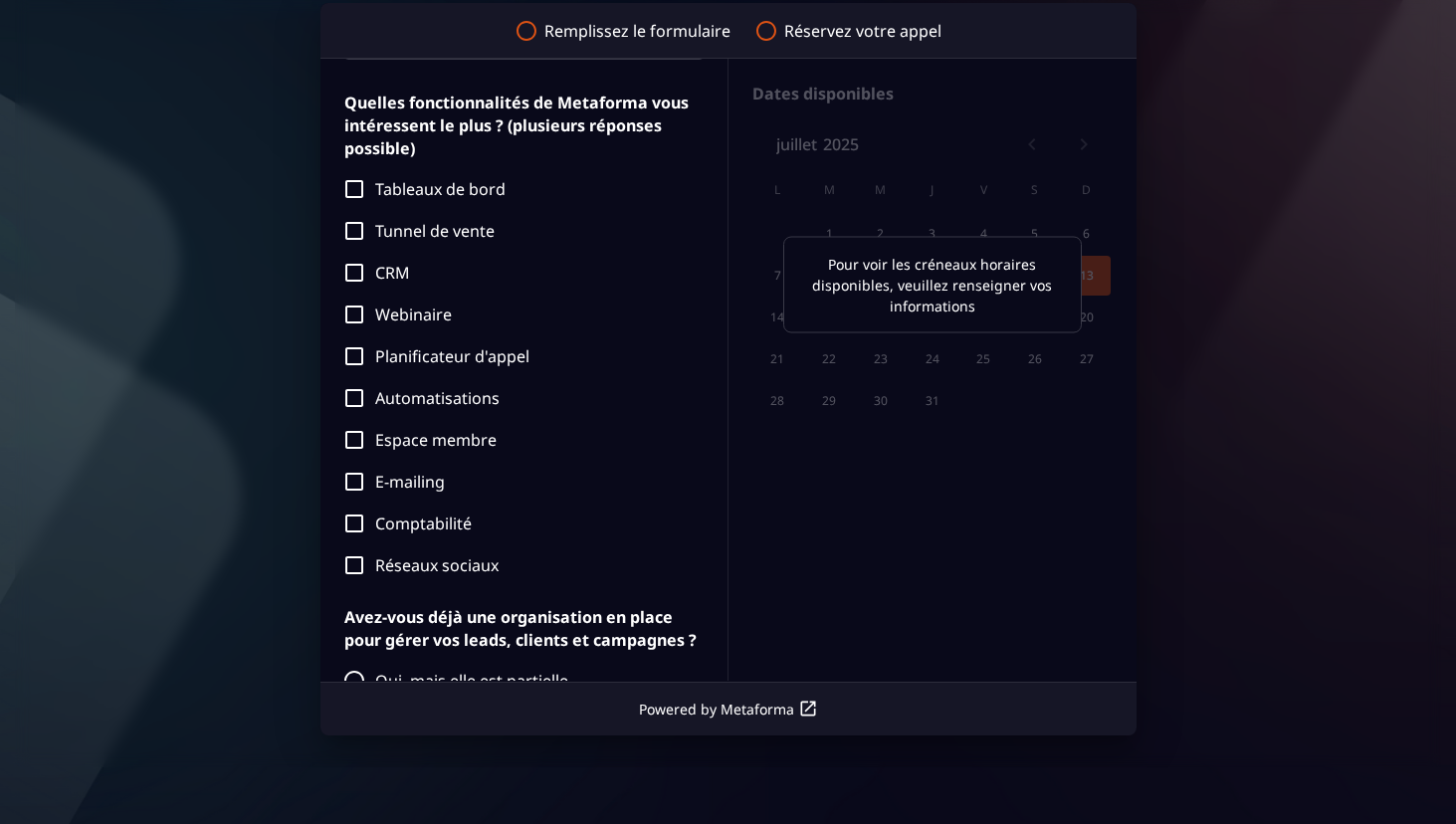 scroll, scrollTop: 501, scrollLeft: 0, axis: vertical 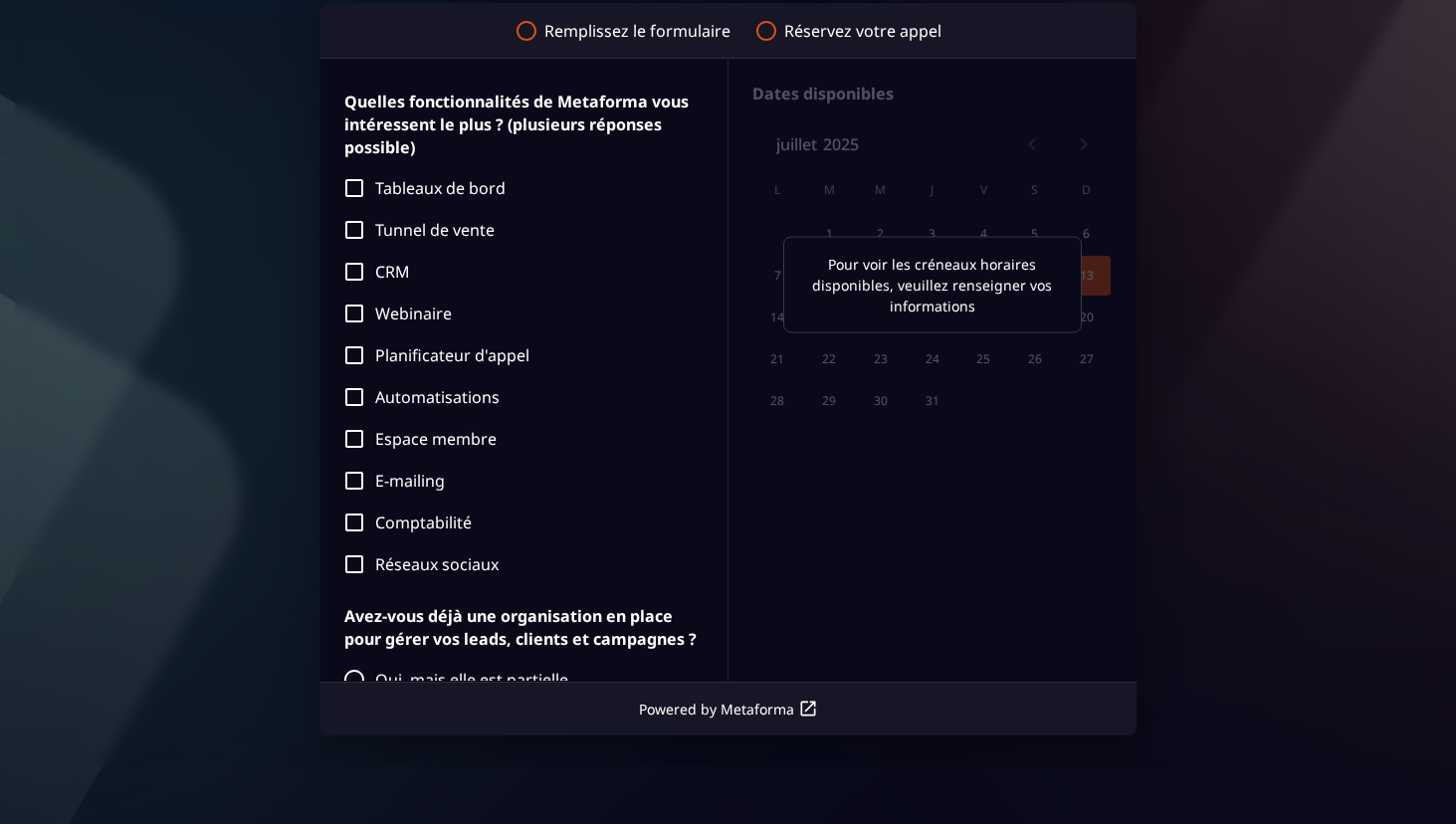 click on "Tableaux de bord" at bounding box center (519, 189) 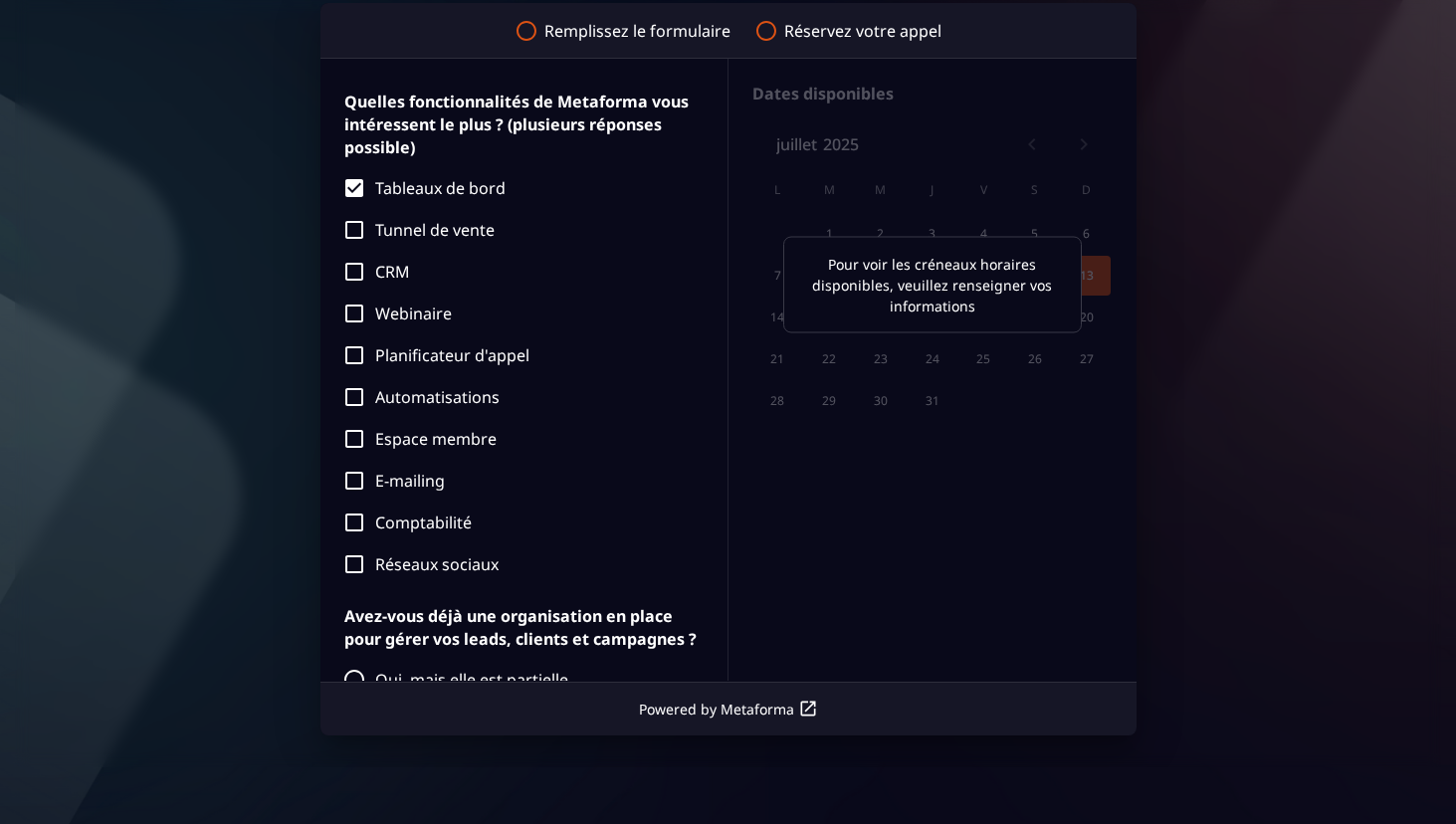 click on "Tunnel de vente" at bounding box center (519, 231) 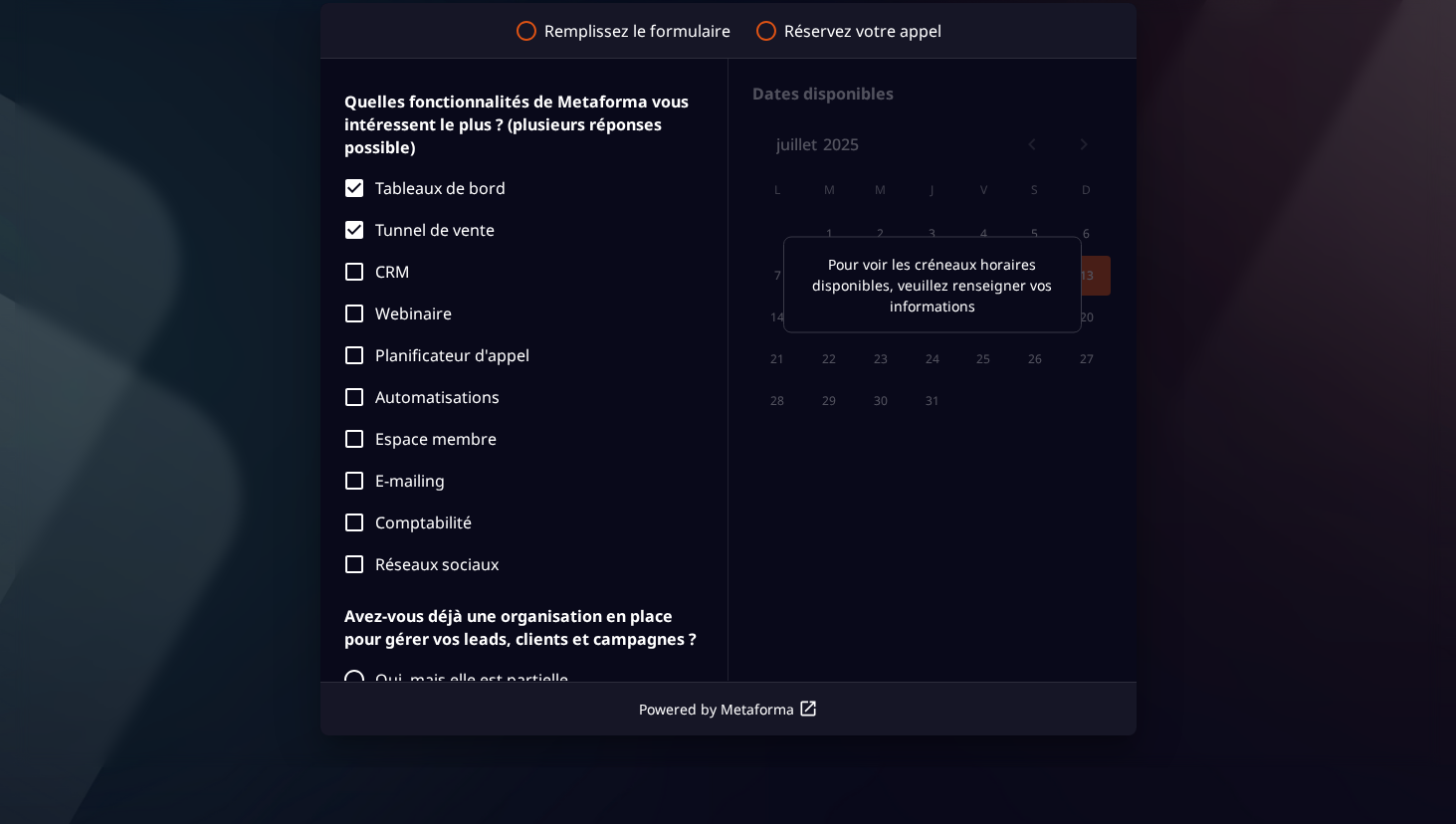 click on "CRM" at bounding box center [519, 273] 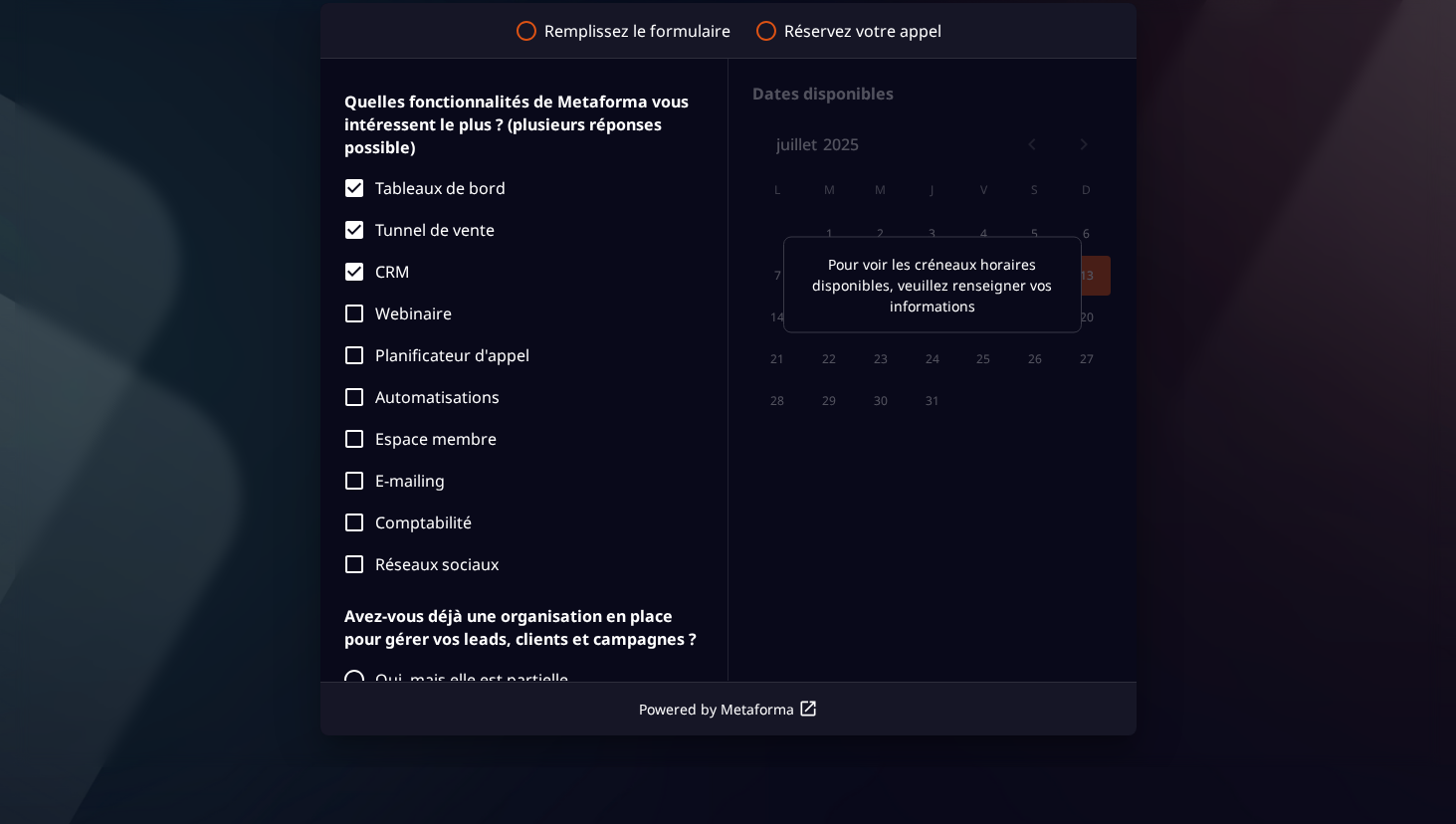 click on "Webinaire" at bounding box center (519, 314) 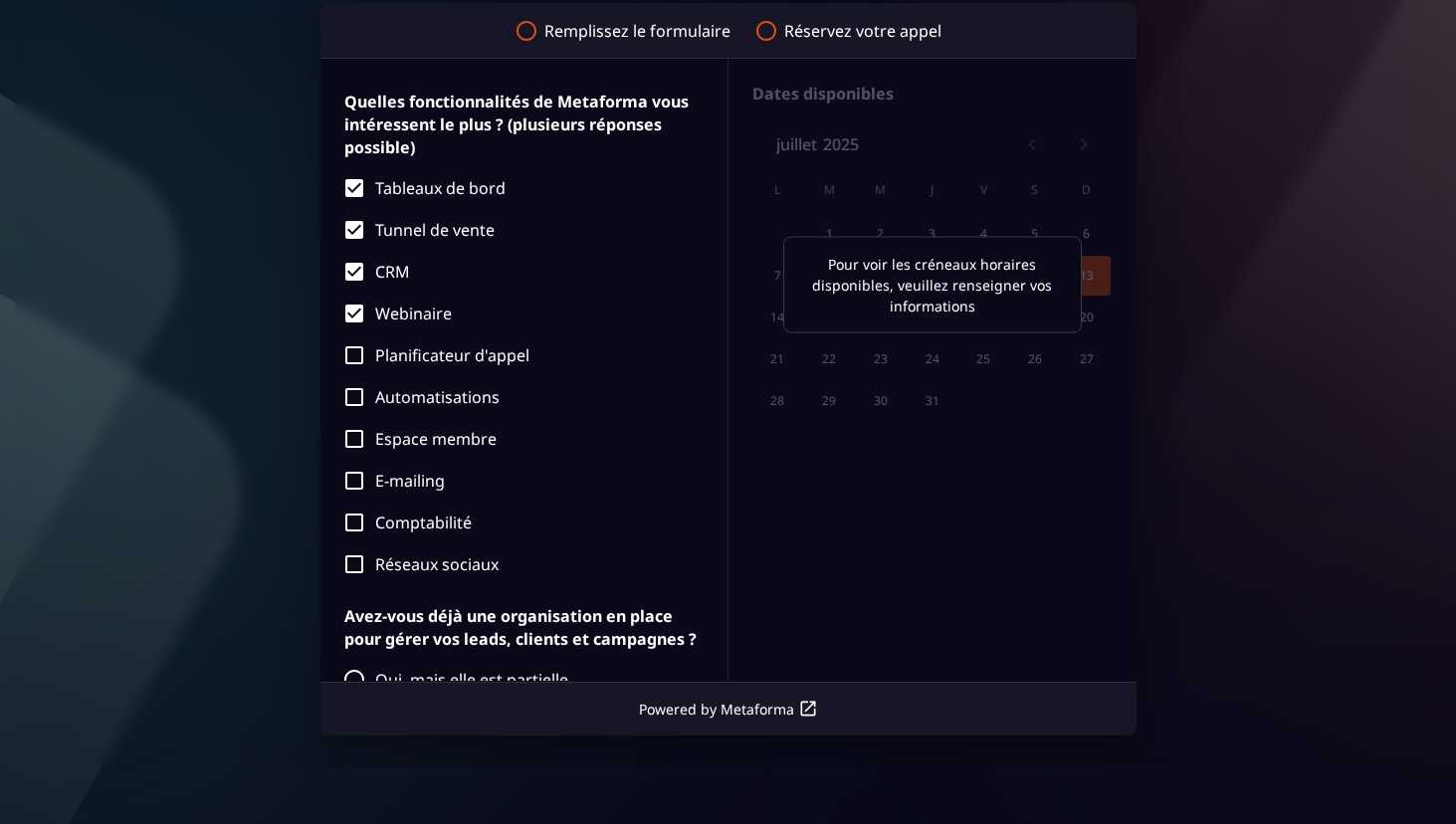 click on "Planificateur d'appel" at bounding box center (519, 356) 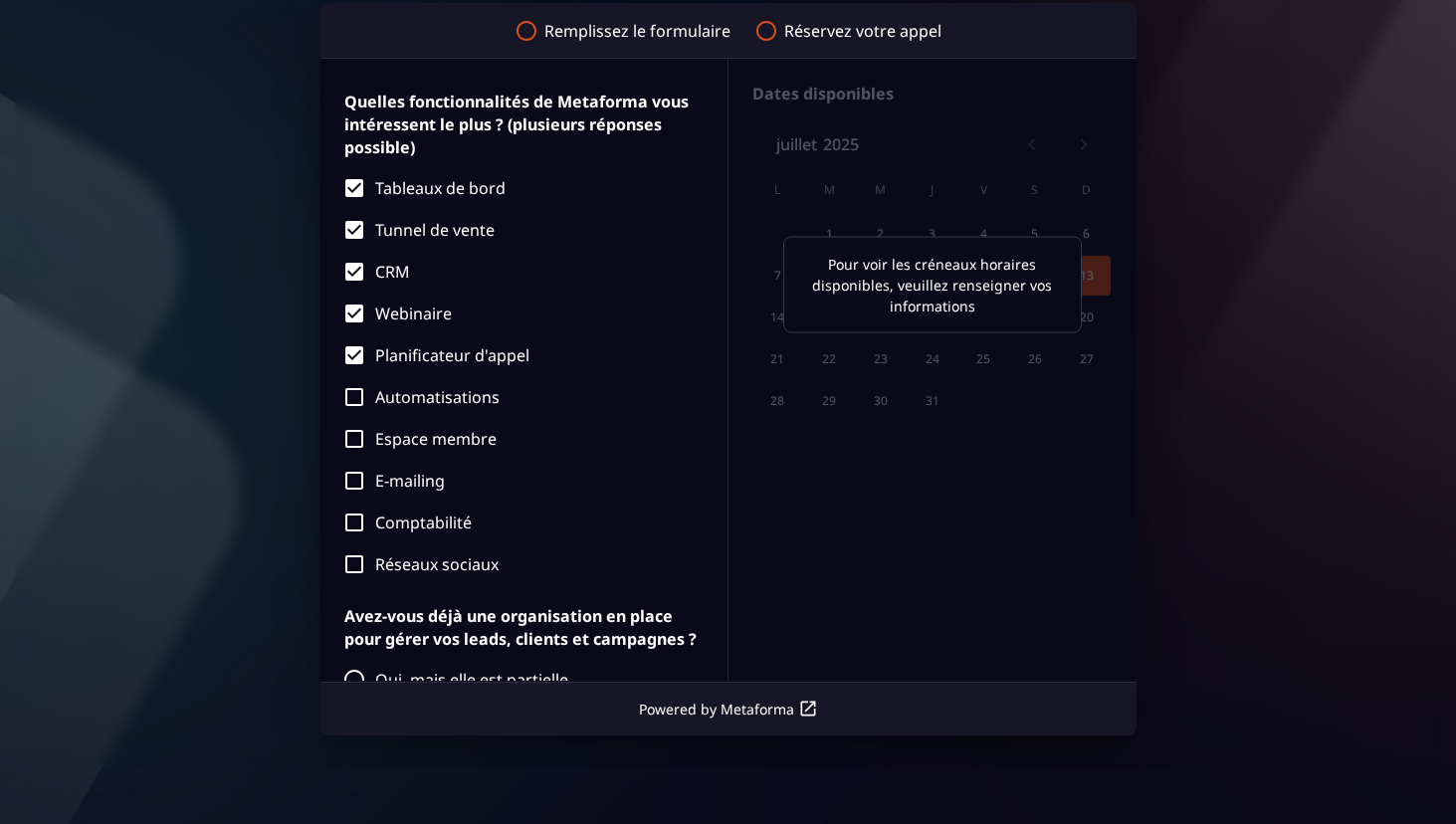 click on "Espace membre" at bounding box center (519, 440) 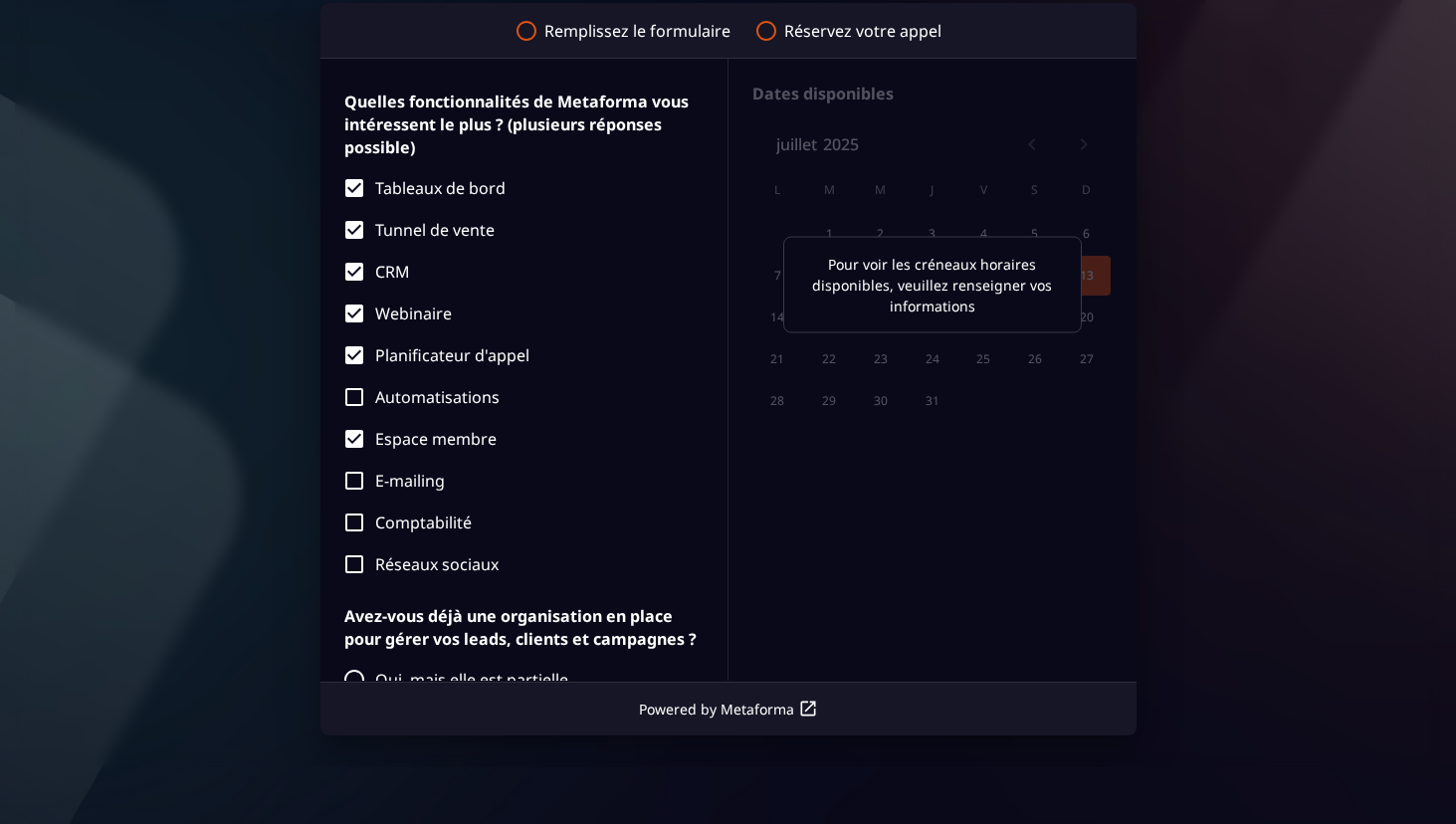 click on "Automatisations" at bounding box center [519, 398] 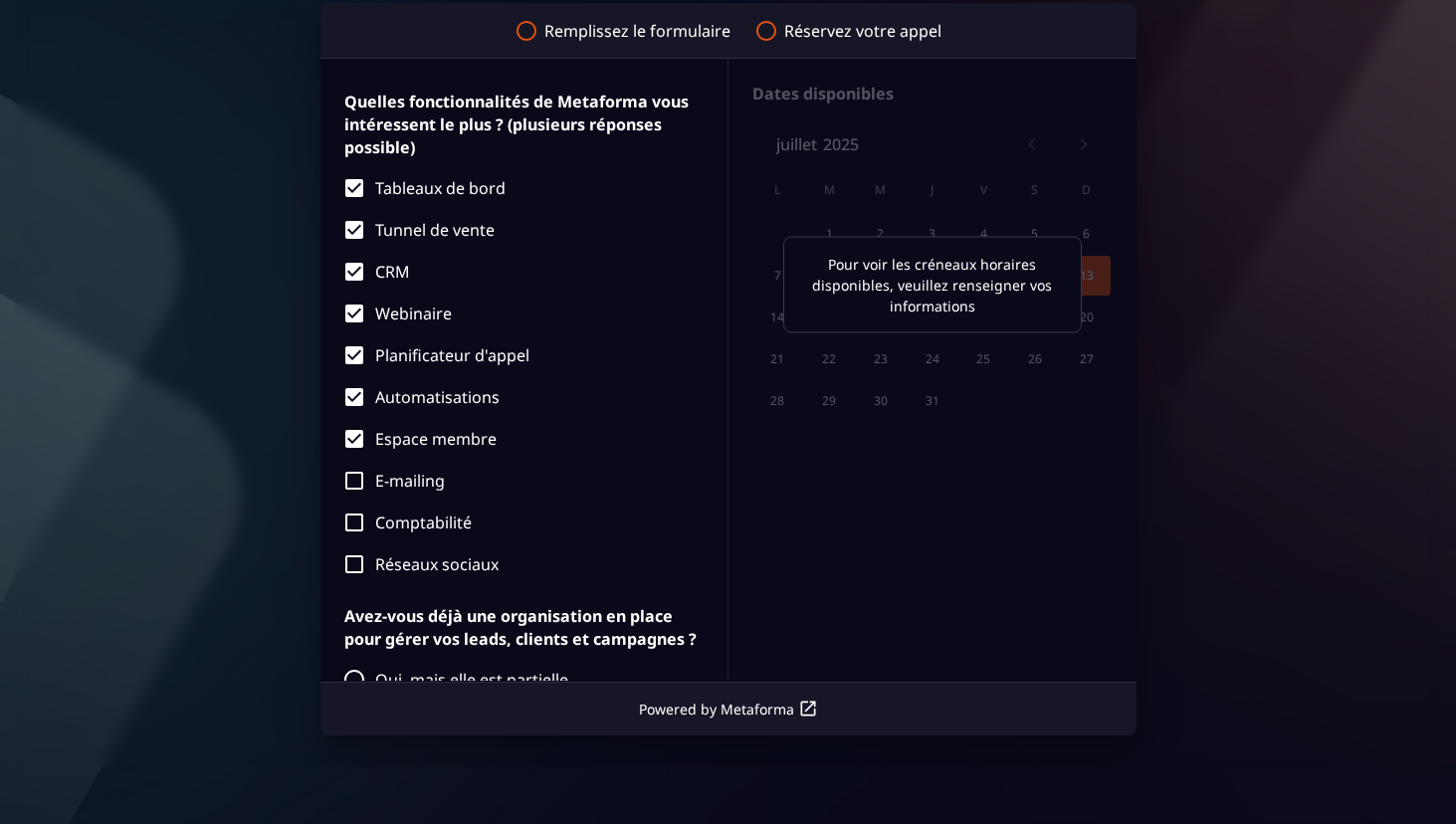 click on "E-mailing" at bounding box center (519, 482) 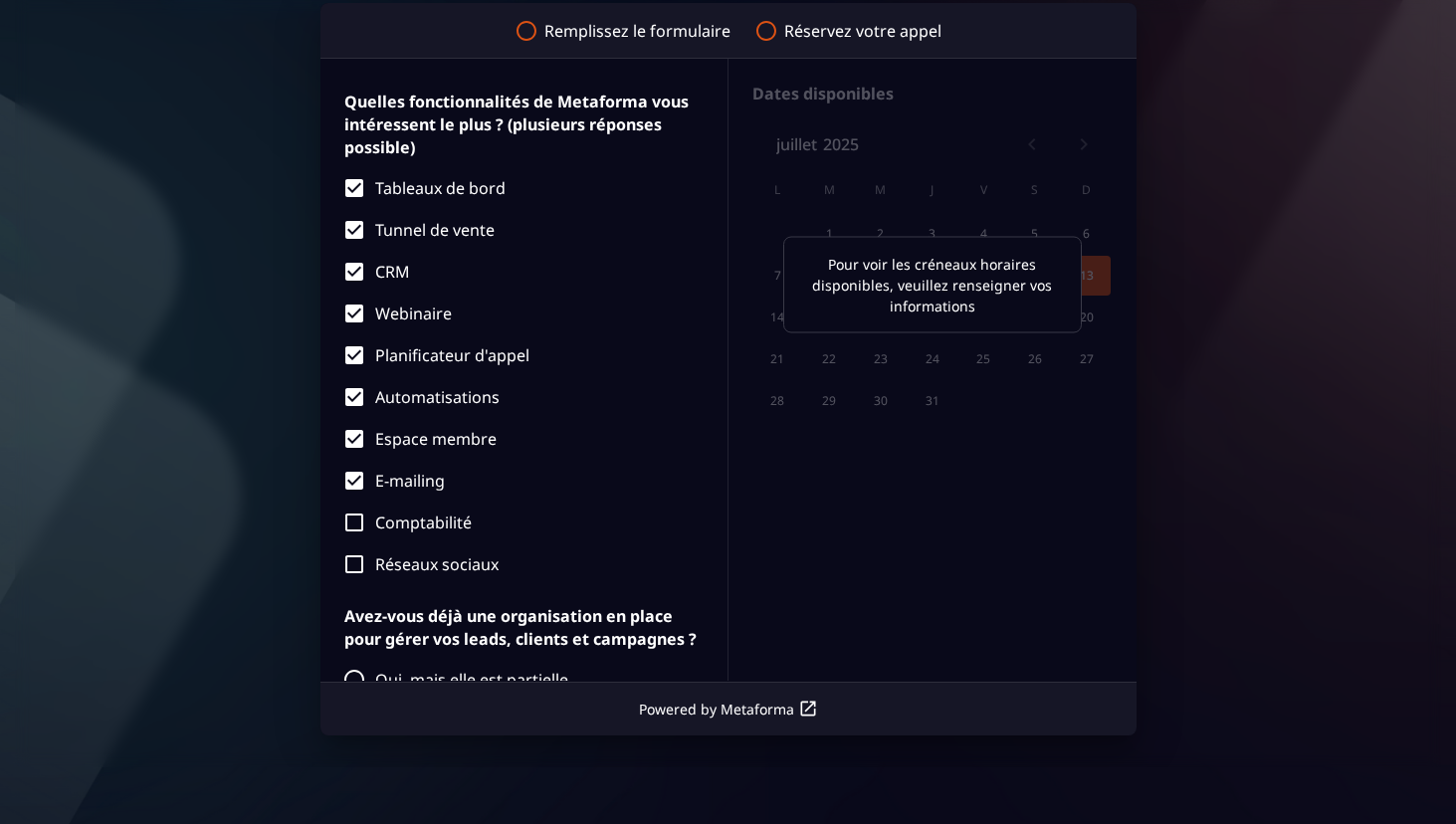 click on "Réseaux sociaux" at bounding box center [519, 565] 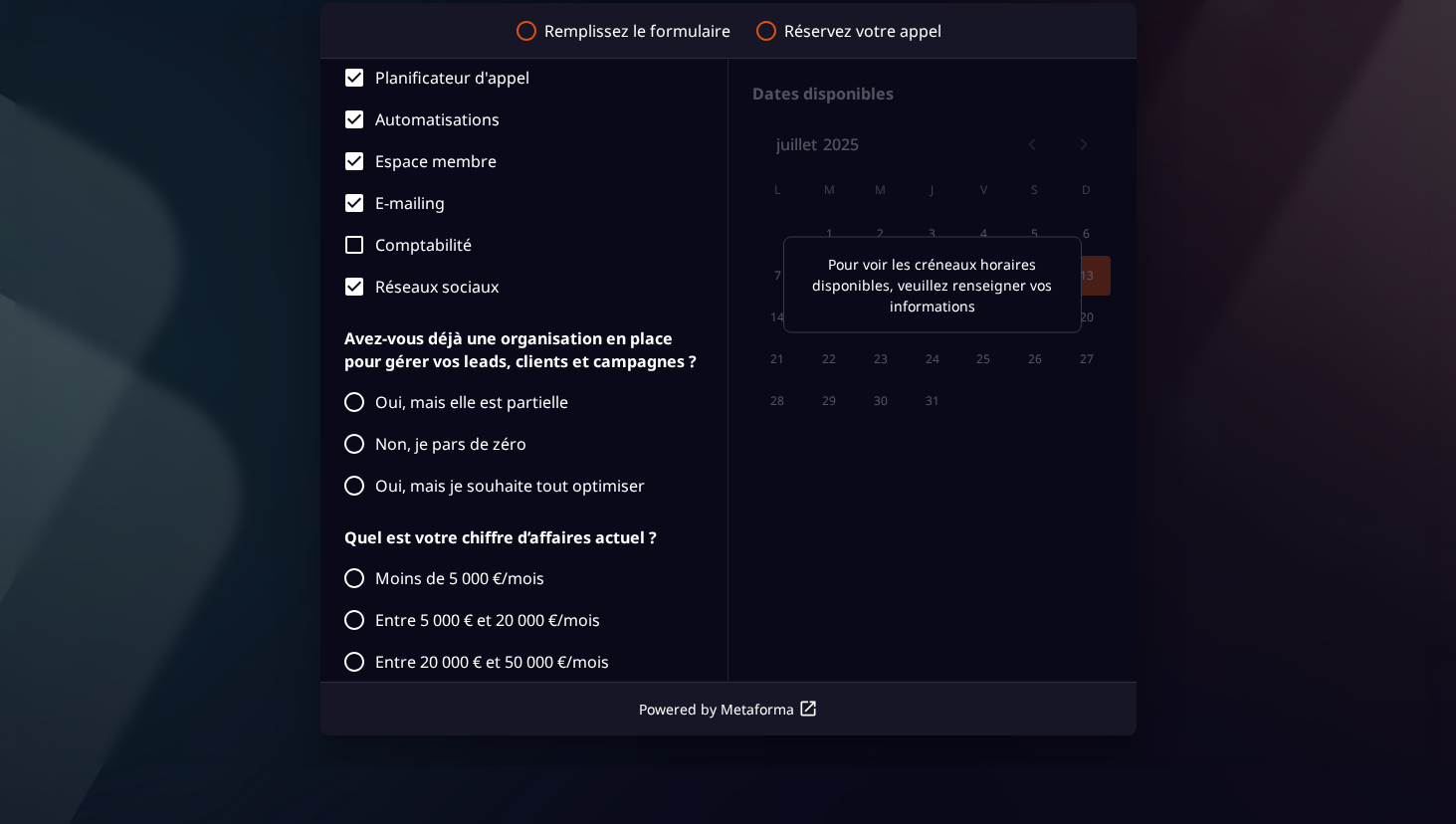 scroll, scrollTop: 818, scrollLeft: 0, axis: vertical 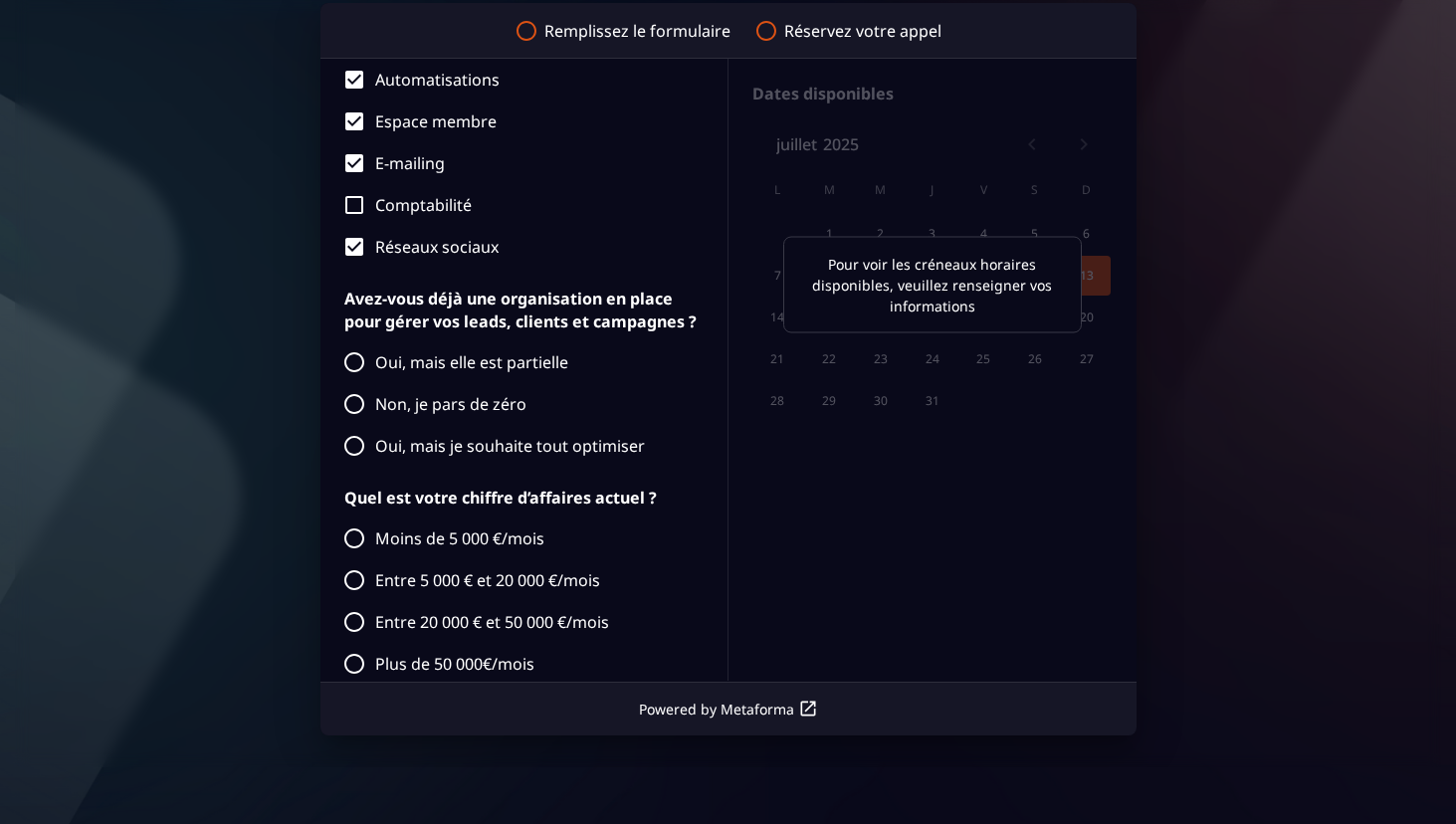 click on "Non, je pars de zéro" at bounding box center (519, 405) 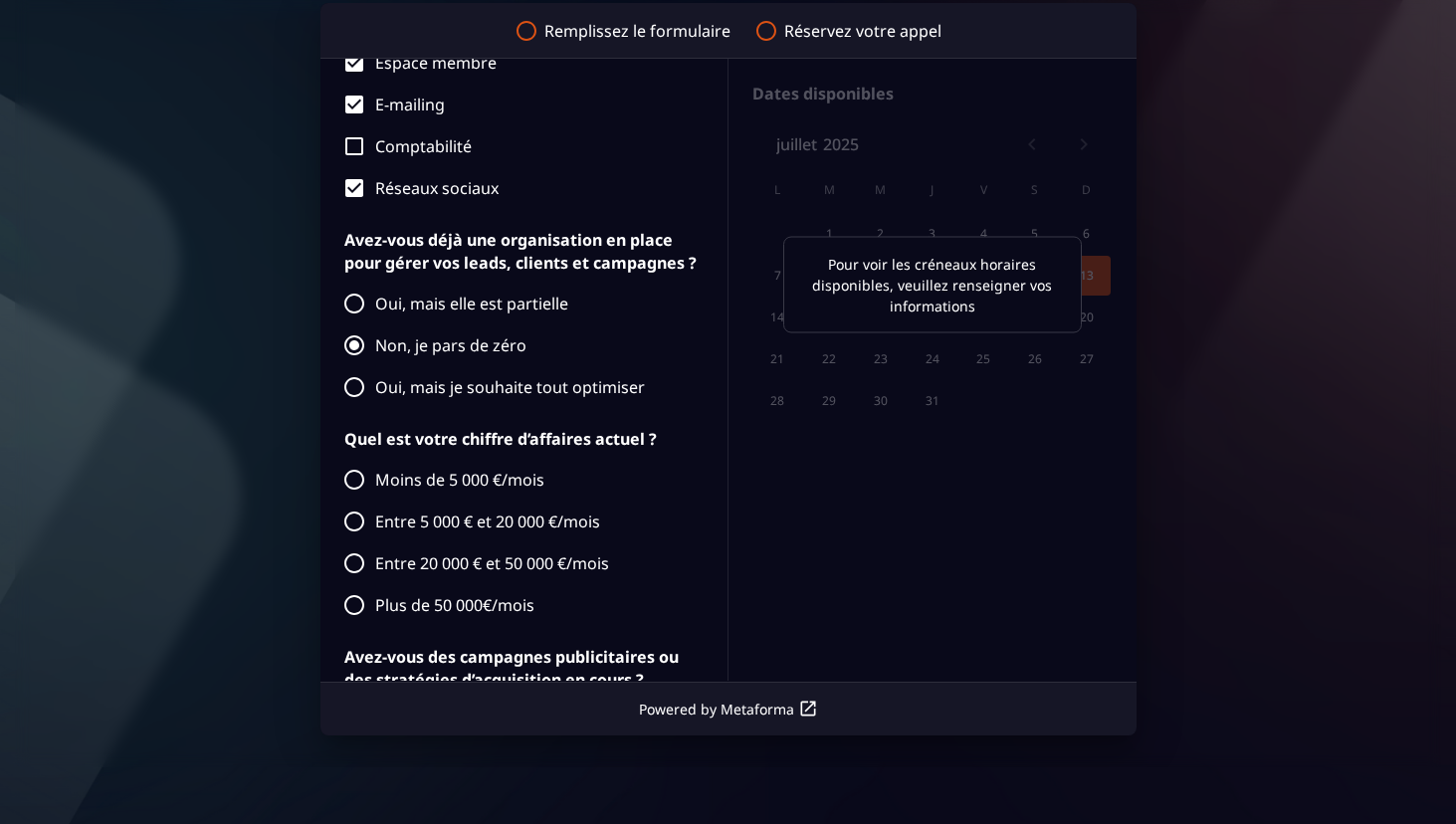 scroll, scrollTop: 983, scrollLeft: 0, axis: vertical 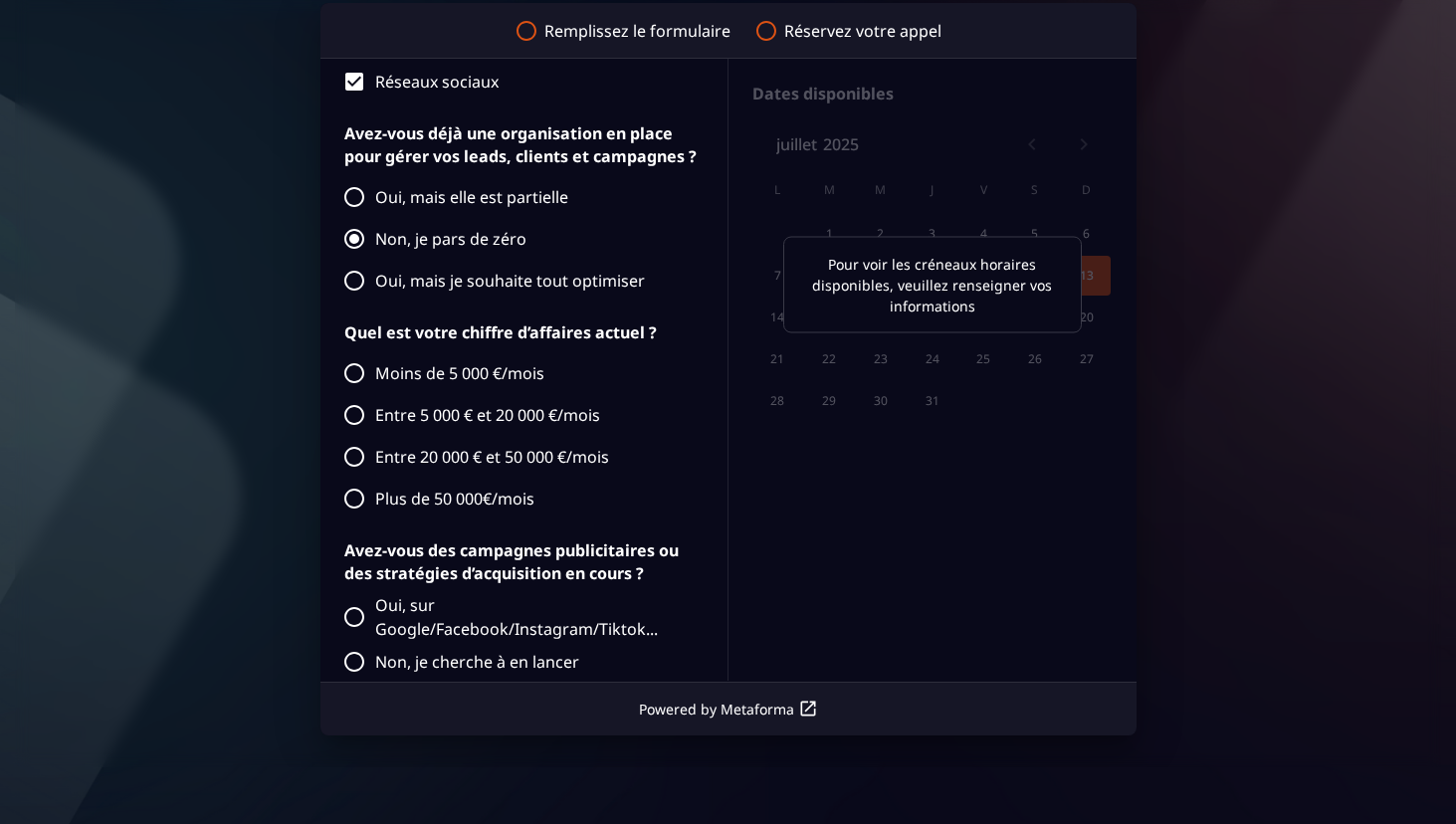 click on "Entre 5 000 € et 20 000 €/mois" at bounding box center (519, 416) 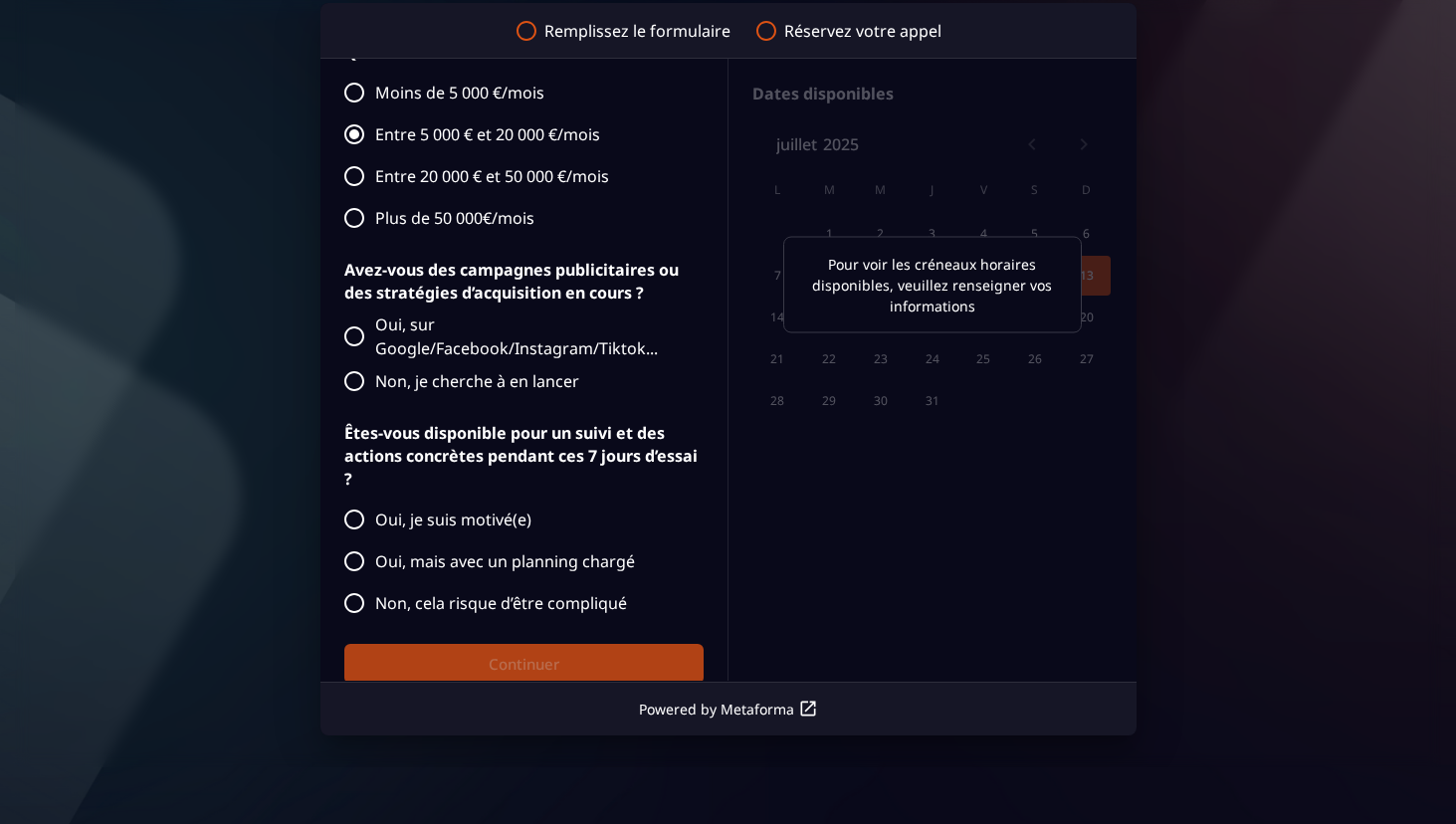 scroll, scrollTop: 1307, scrollLeft: 0, axis: vertical 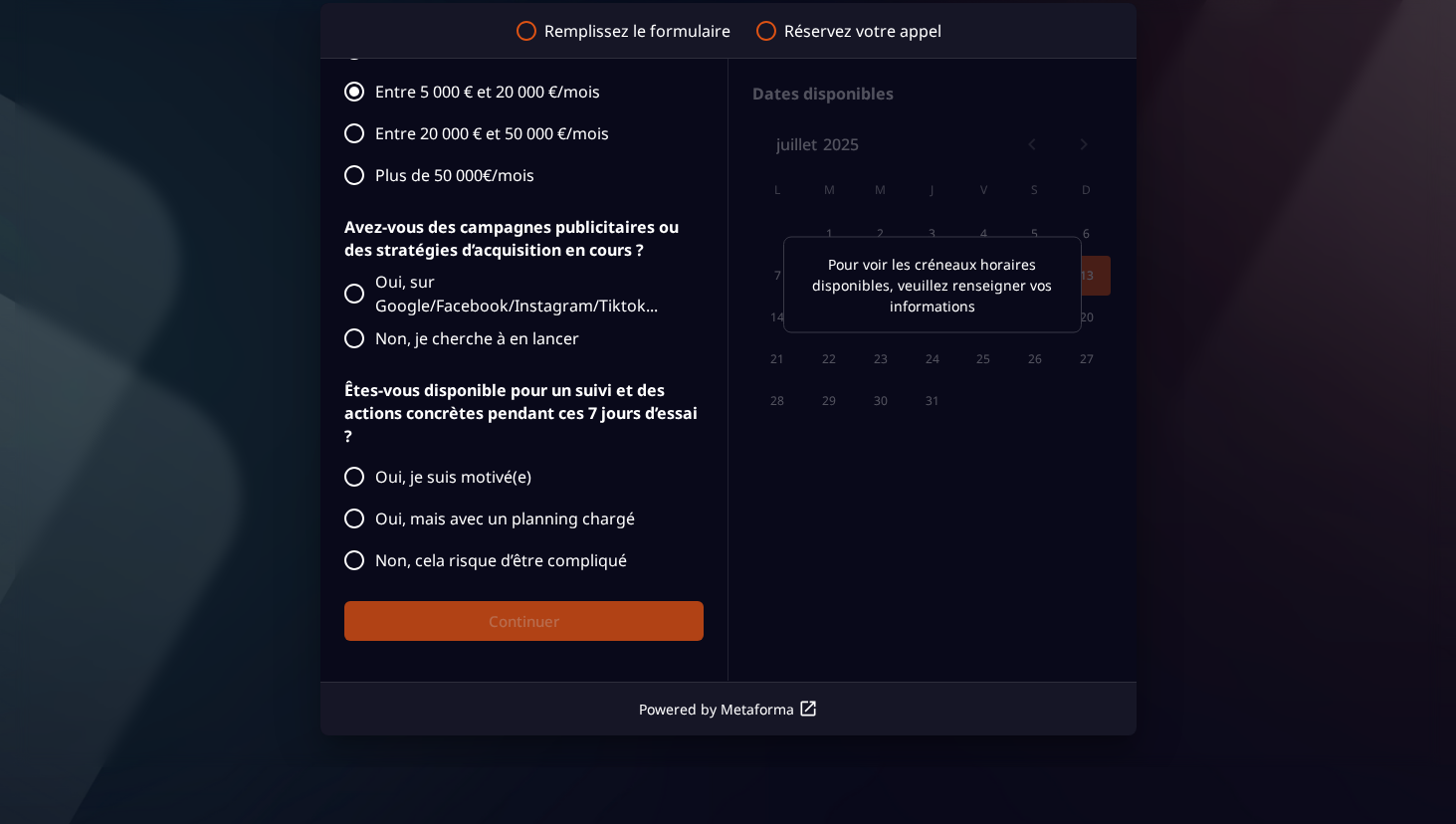 click on "Non, je cherche à en lancer" at bounding box center [519, 339] 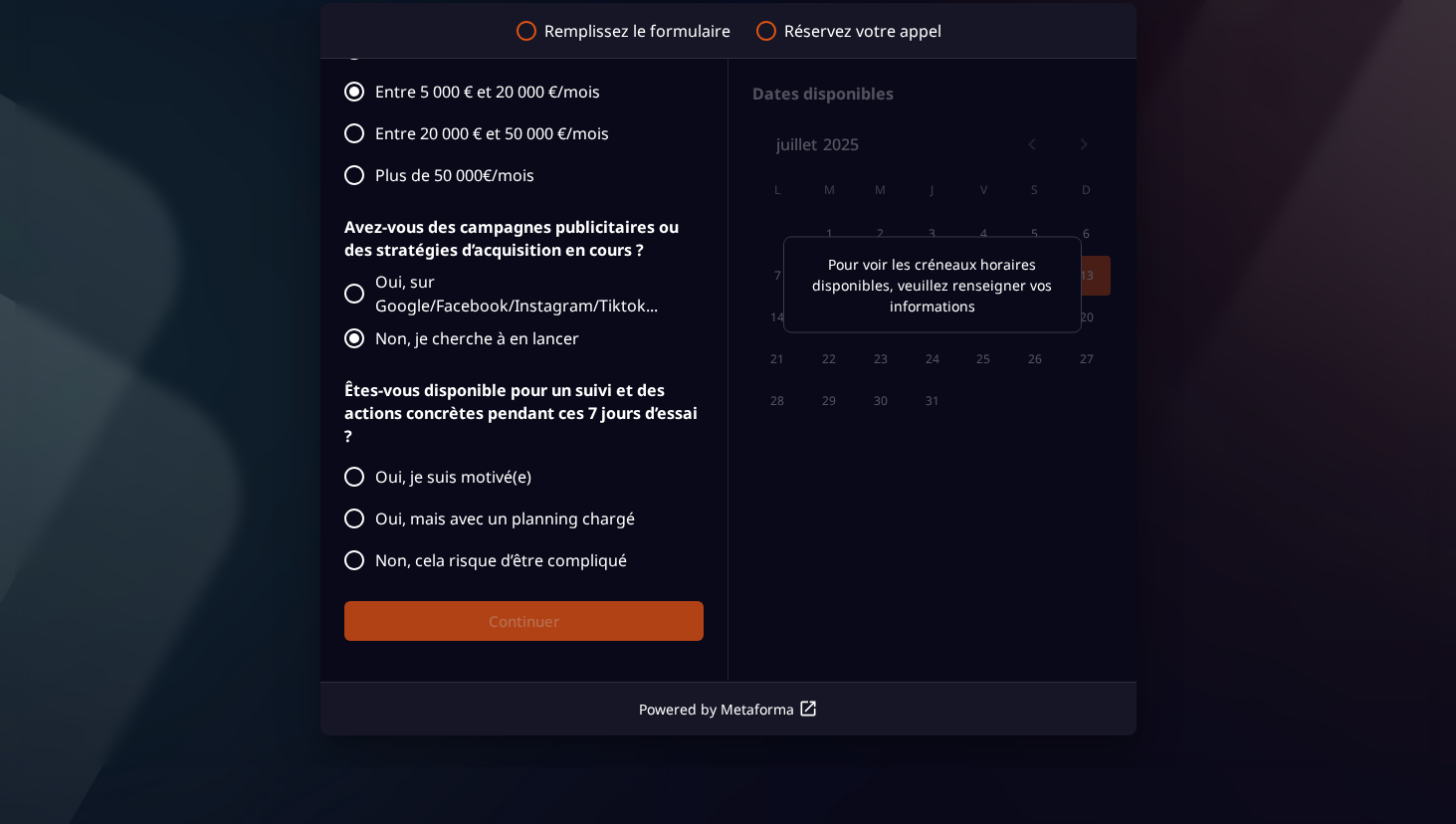 click on "Oui, je suis motivé(e)" at bounding box center (519, 478) 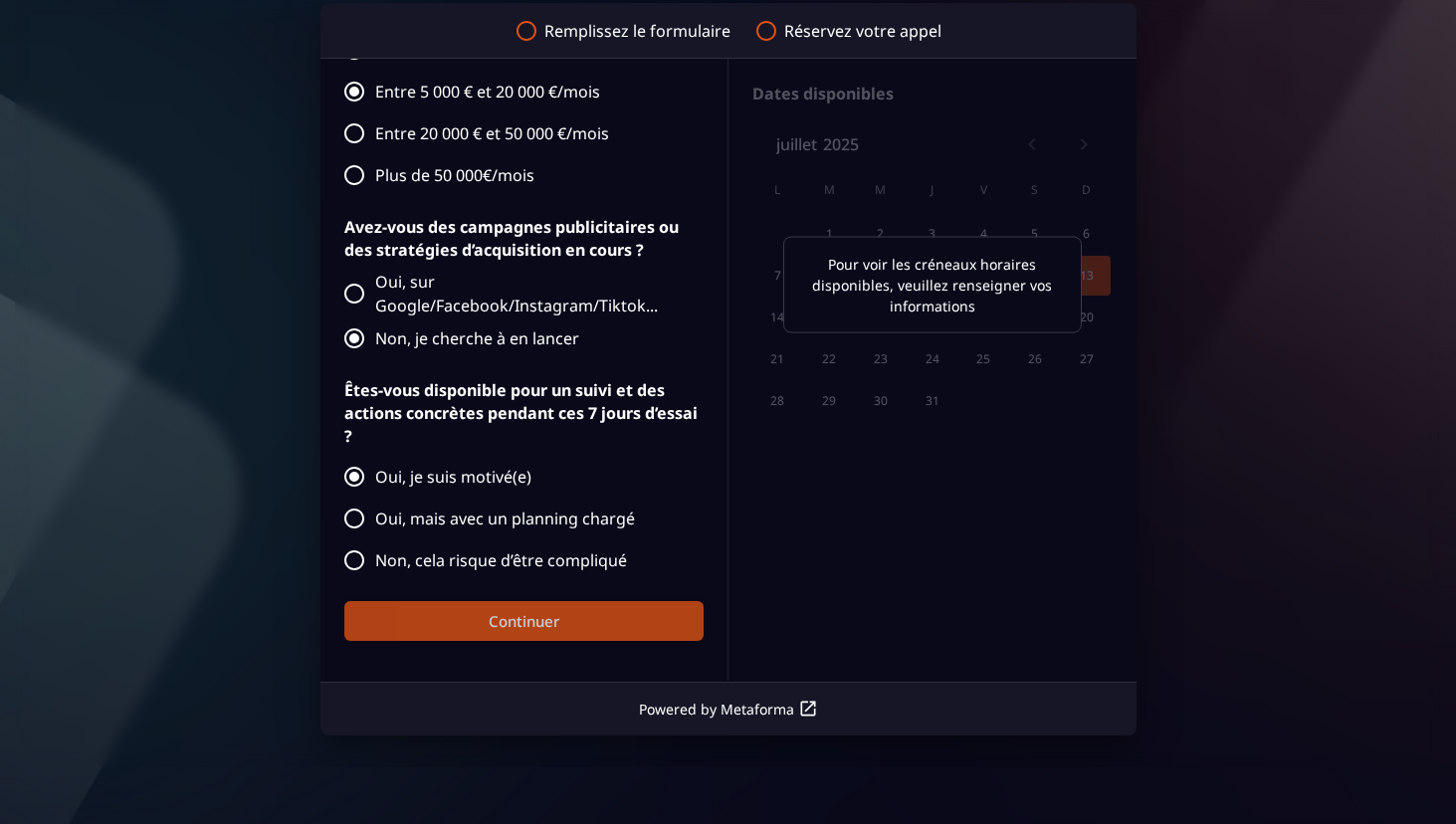 click on "Continuer" at bounding box center [523, 622] 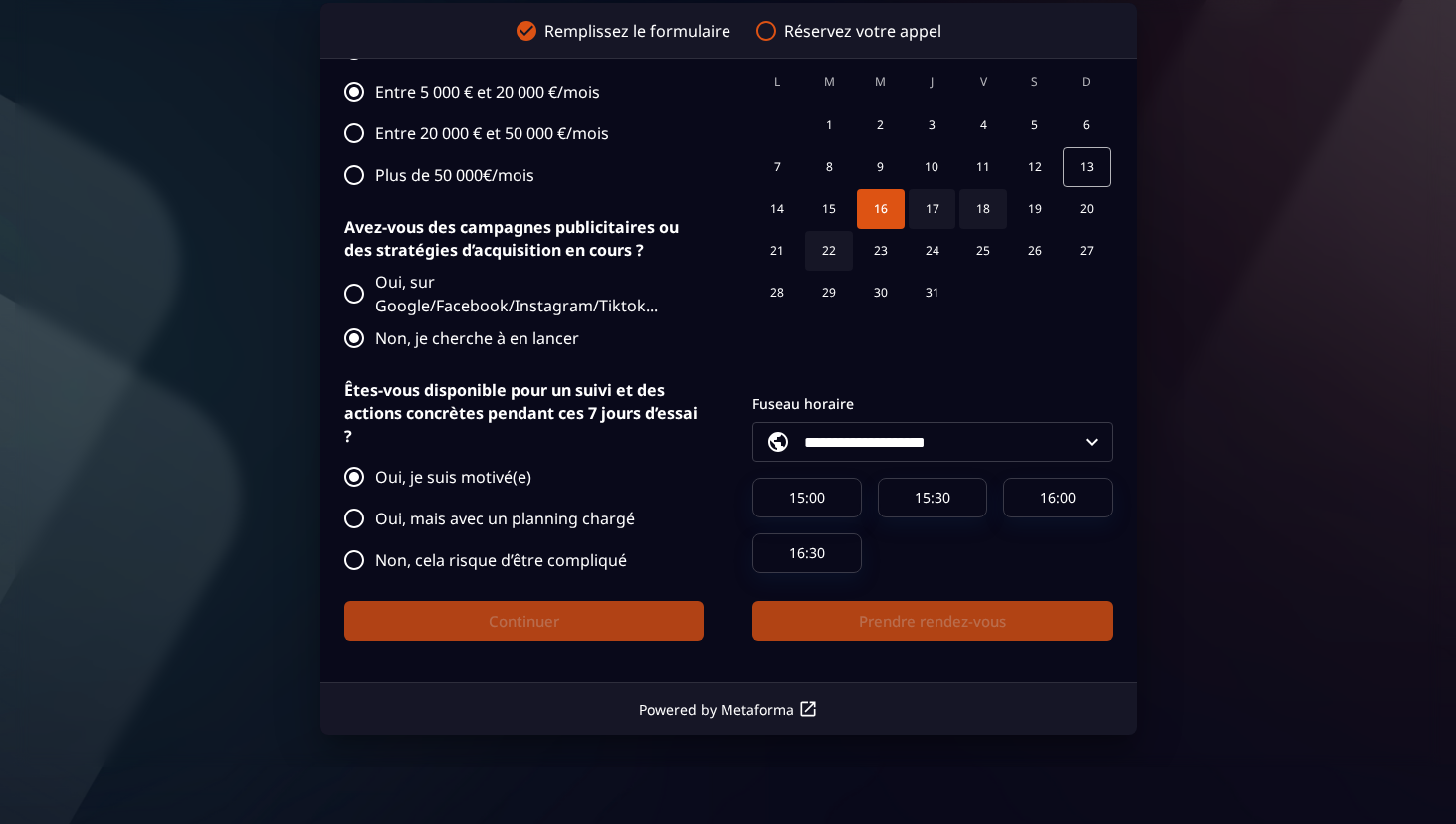 scroll, scrollTop: 0, scrollLeft: 0, axis: both 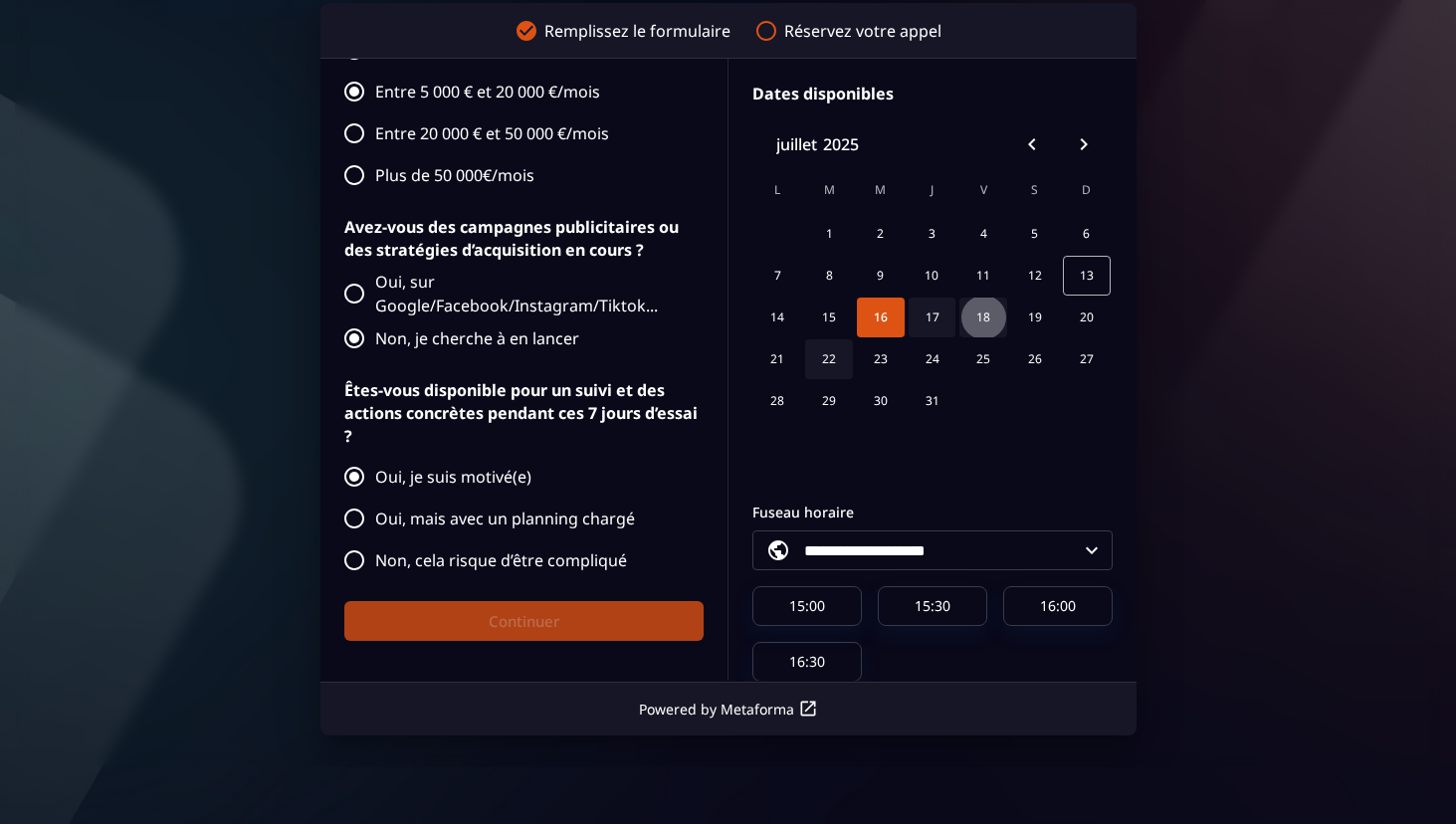 click on "18" at bounding box center (983, 318) 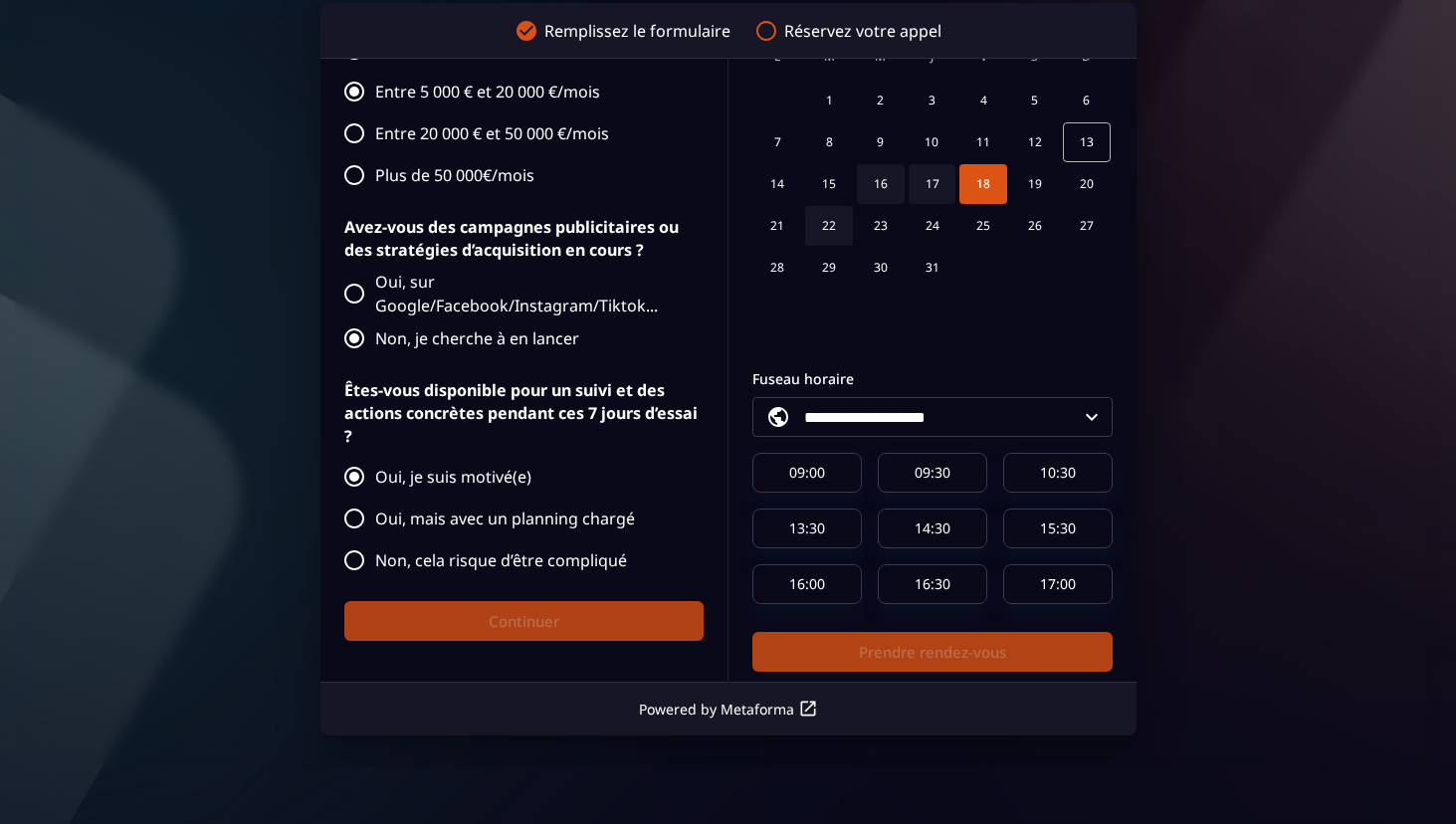 scroll, scrollTop: 149, scrollLeft: 0, axis: vertical 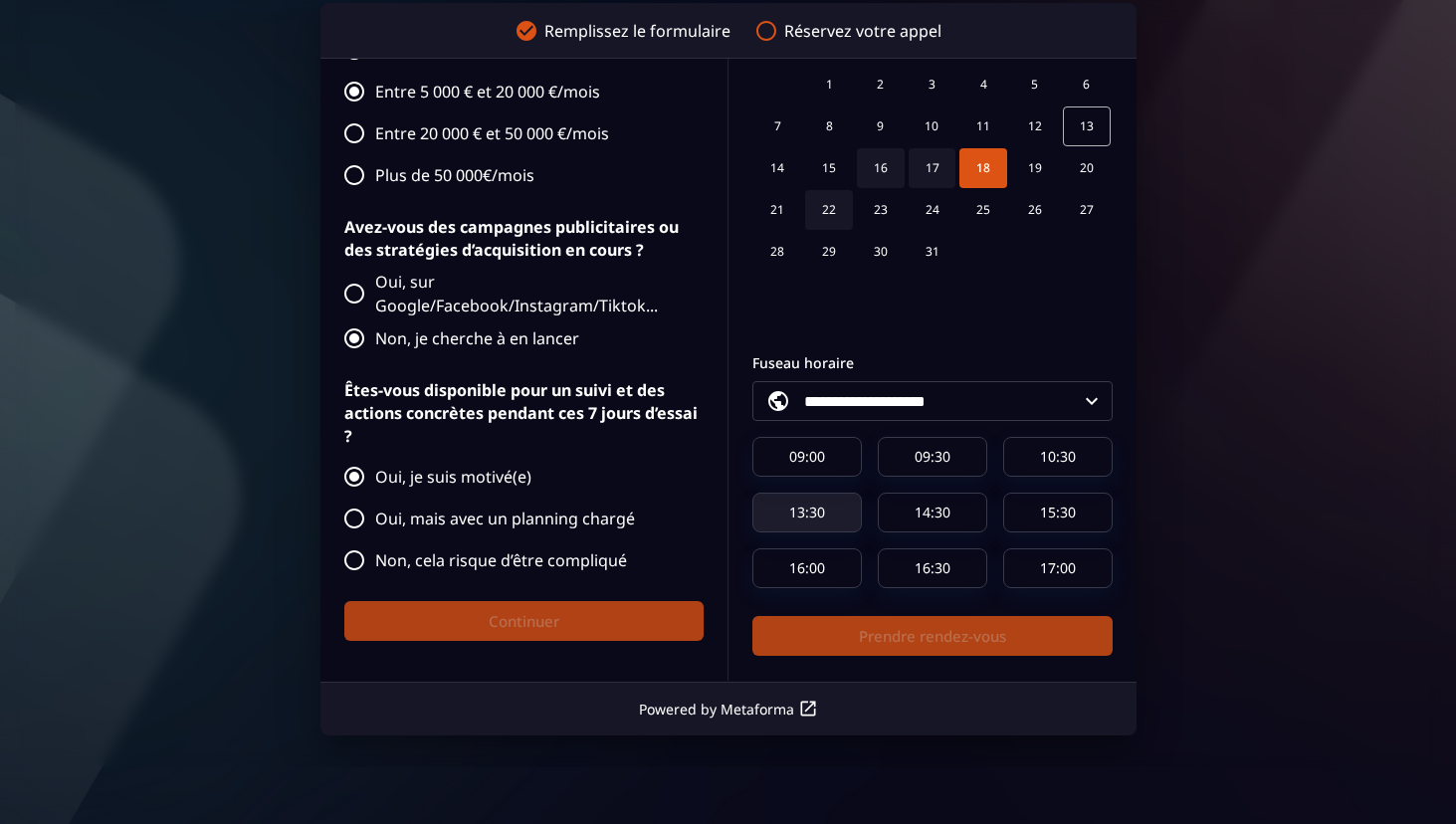 click on "13:30" at bounding box center [807, 514] 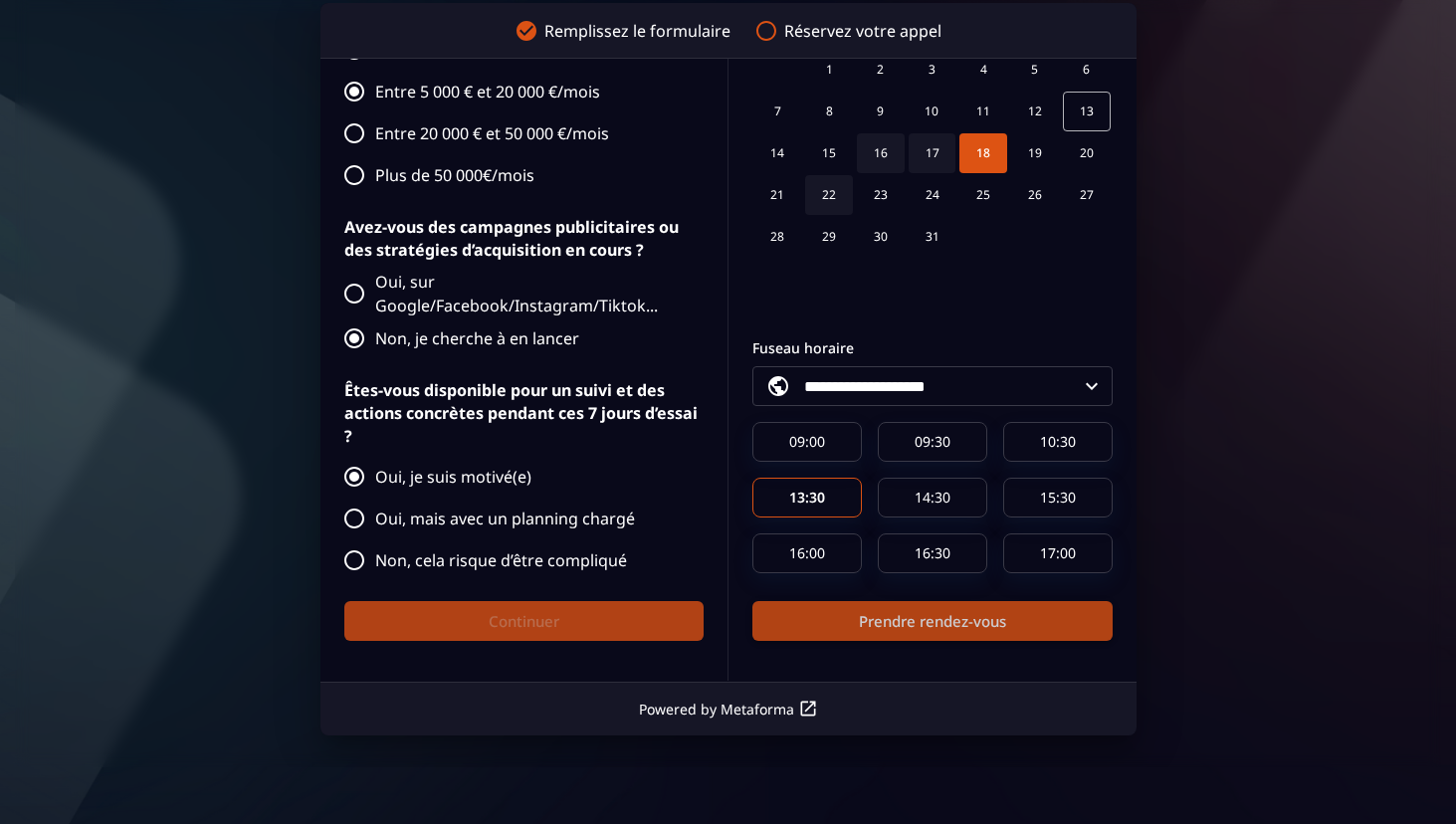 click on "Prendre rendez-vous" at bounding box center [933, 622] 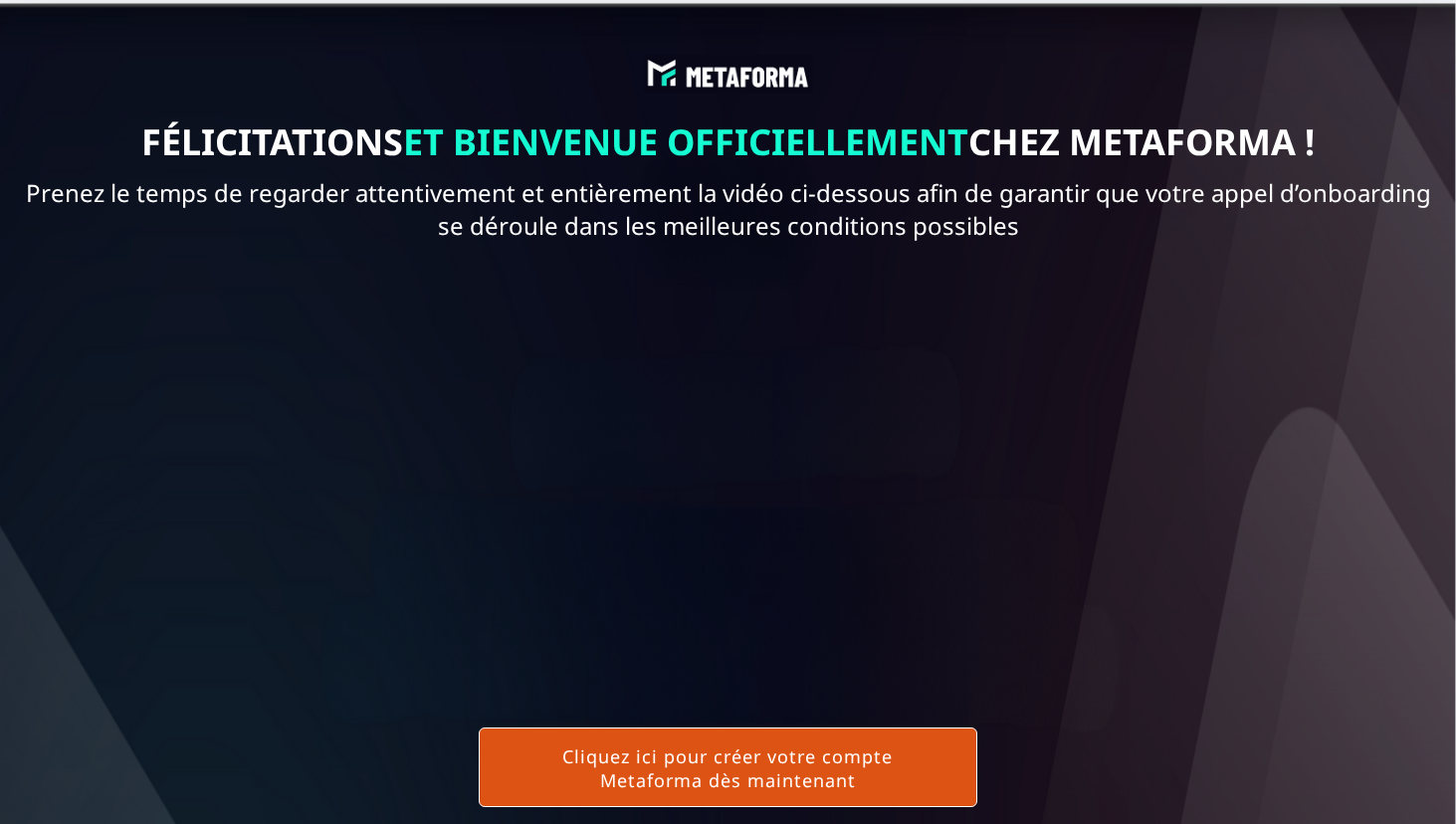 scroll, scrollTop: 0, scrollLeft: 0, axis: both 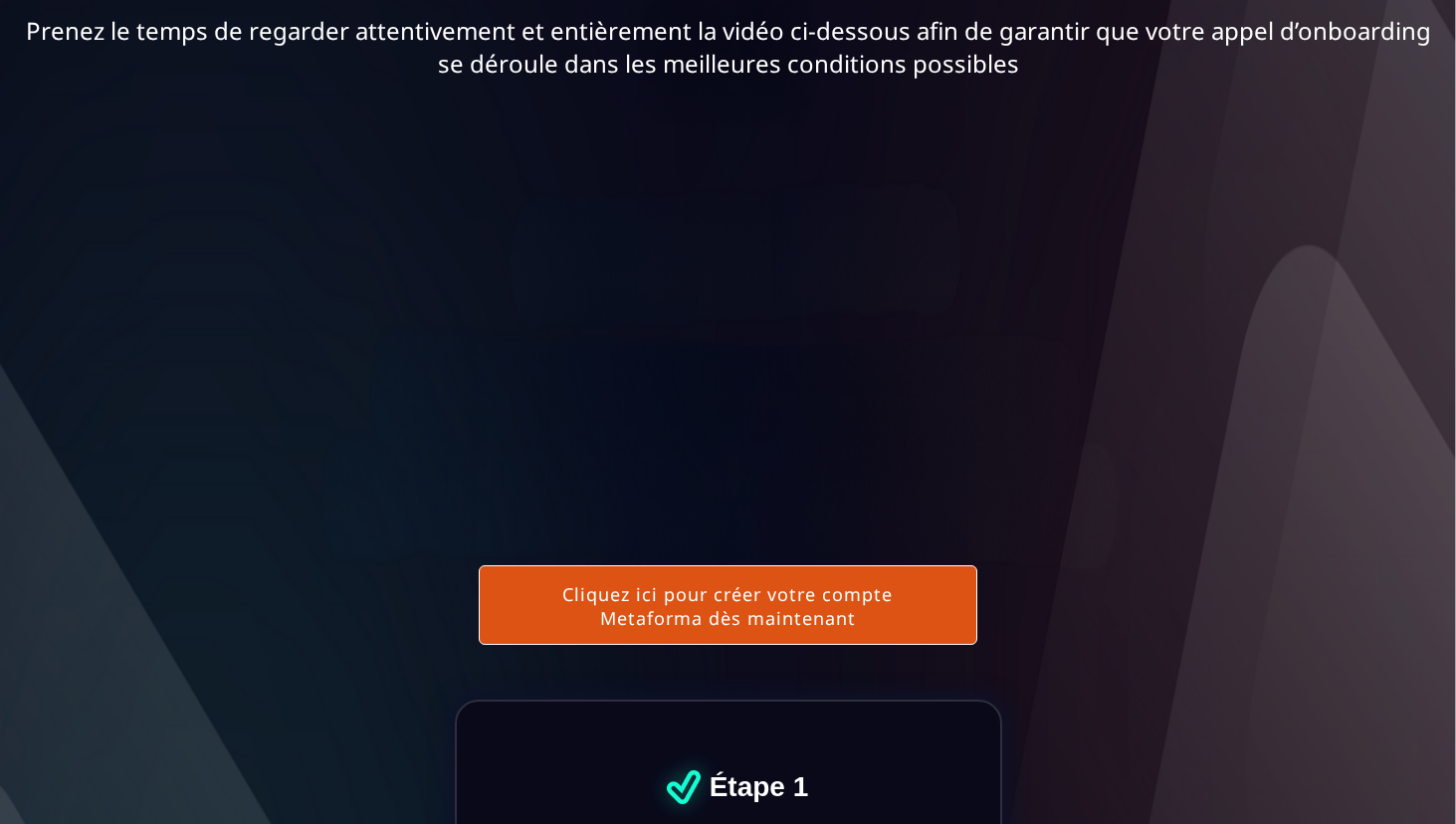click on "Cliquez ici pour créer votre compte Metaforma dès maintenant" at bounding box center [728, 605] 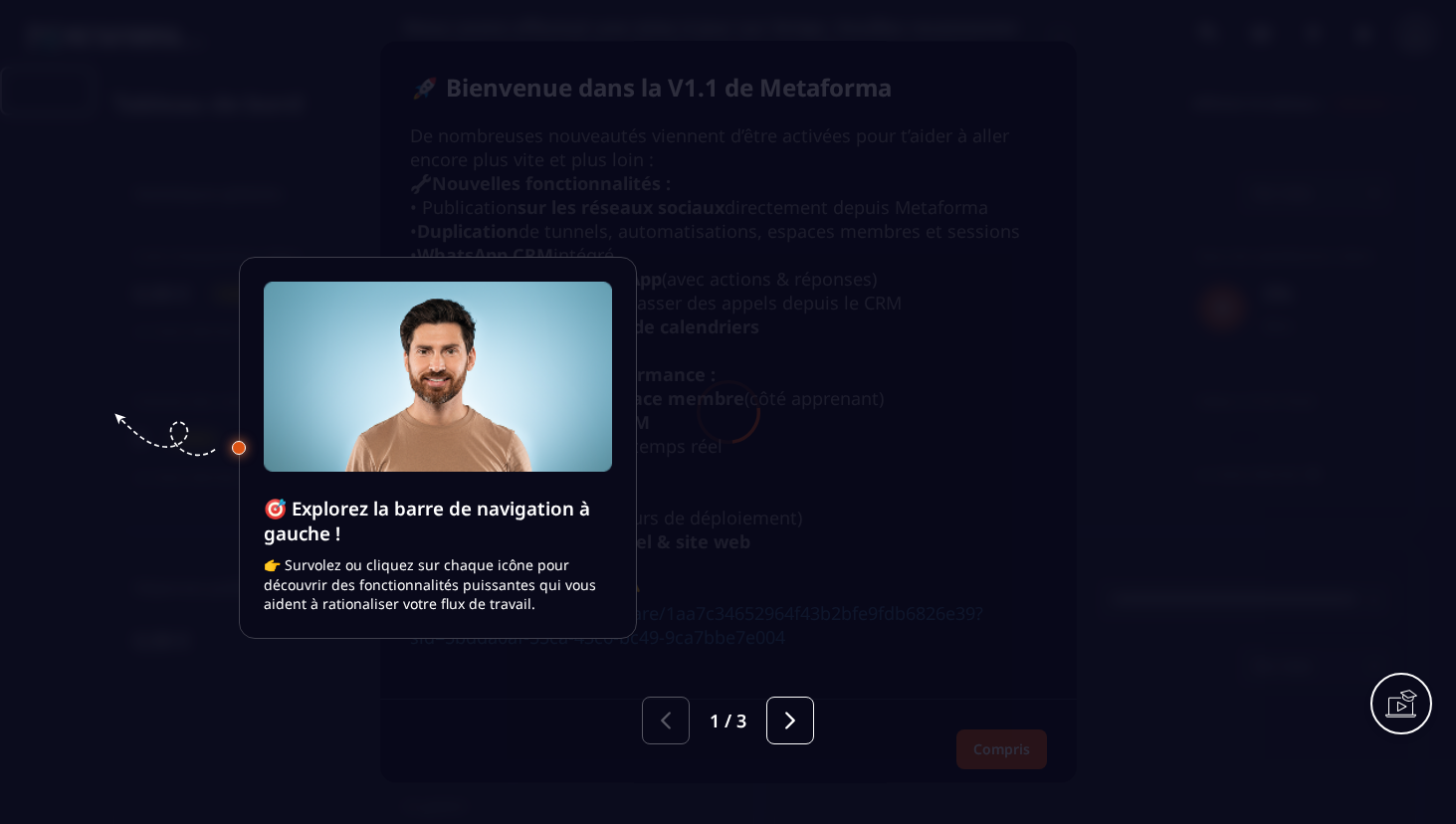 scroll, scrollTop: 0, scrollLeft: 0, axis: both 